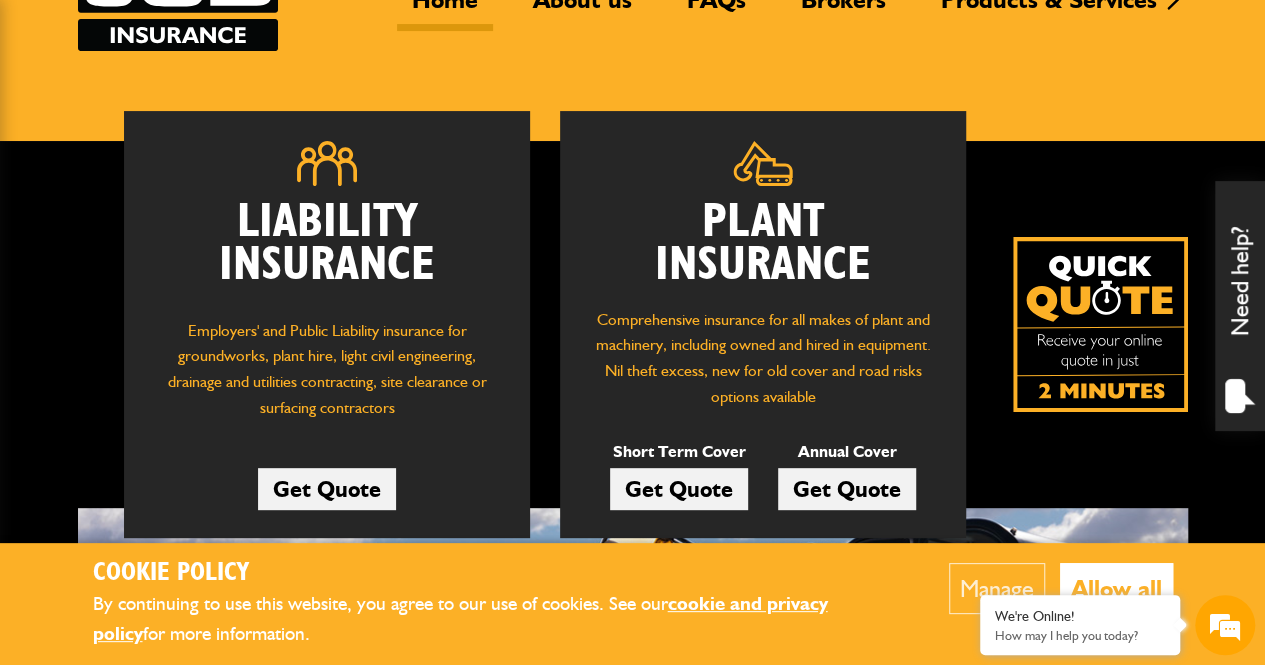 scroll, scrollTop: 200, scrollLeft: 0, axis: vertical 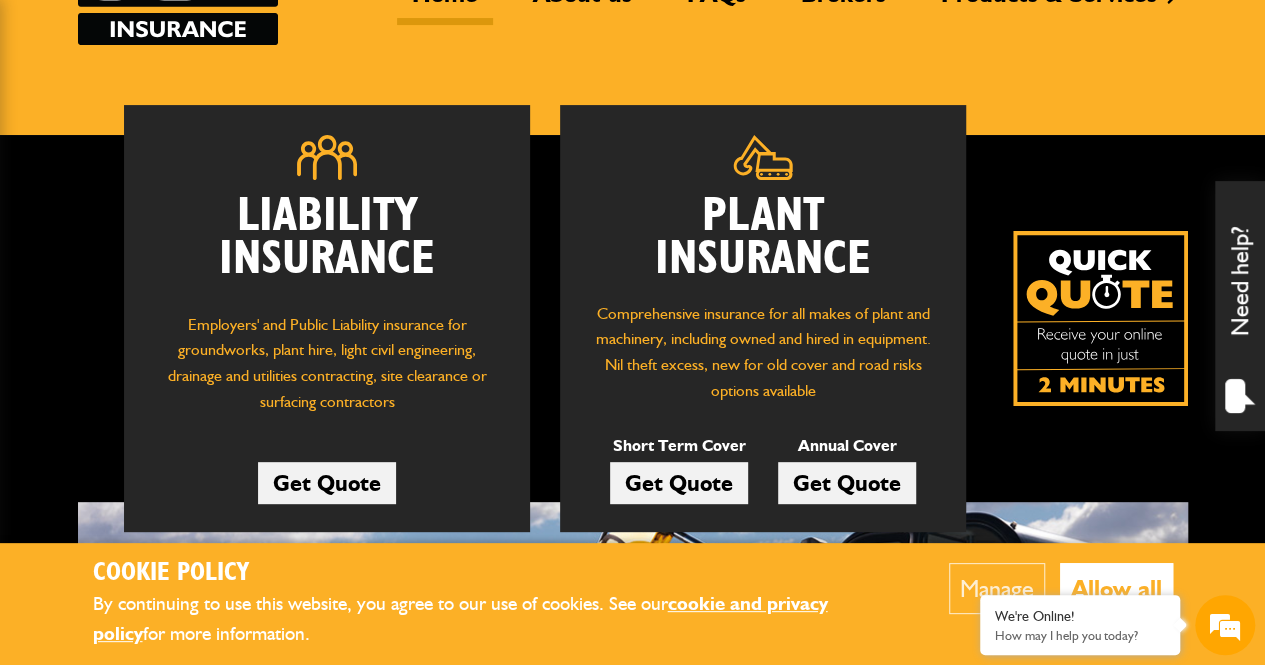 click on "Get Quote" at bounding box center [679, 483] 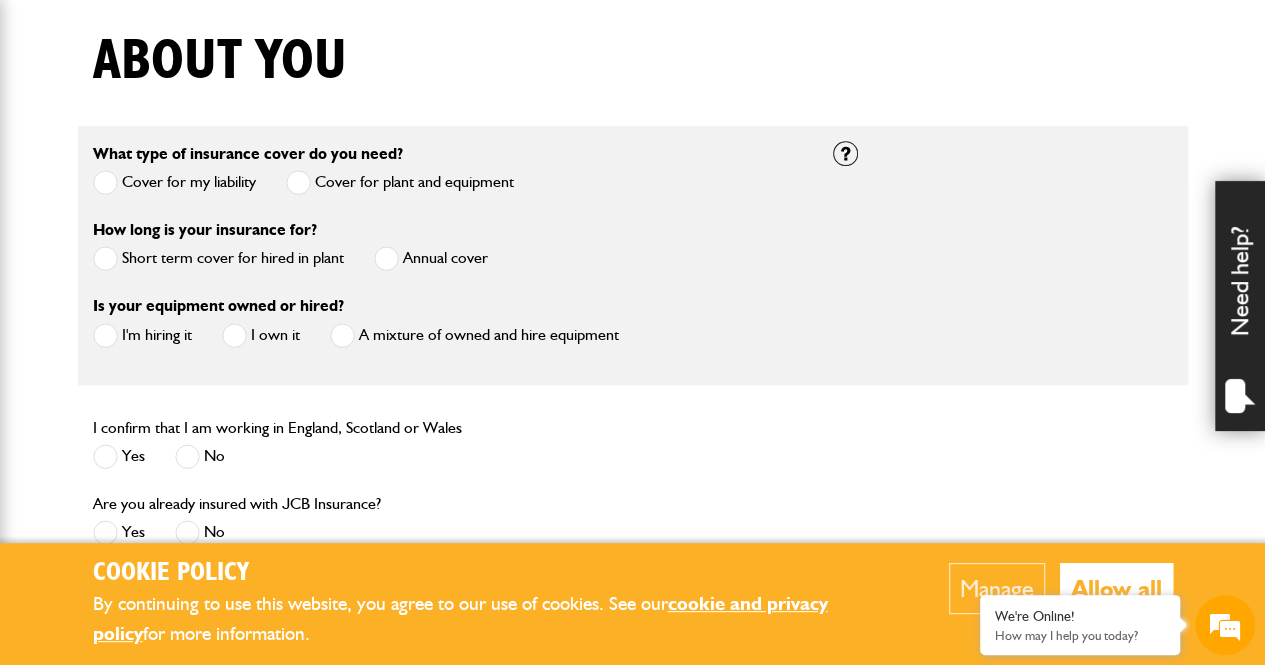 scroll, scrollTop: 500, scrollLeft: 0, axis: vertical 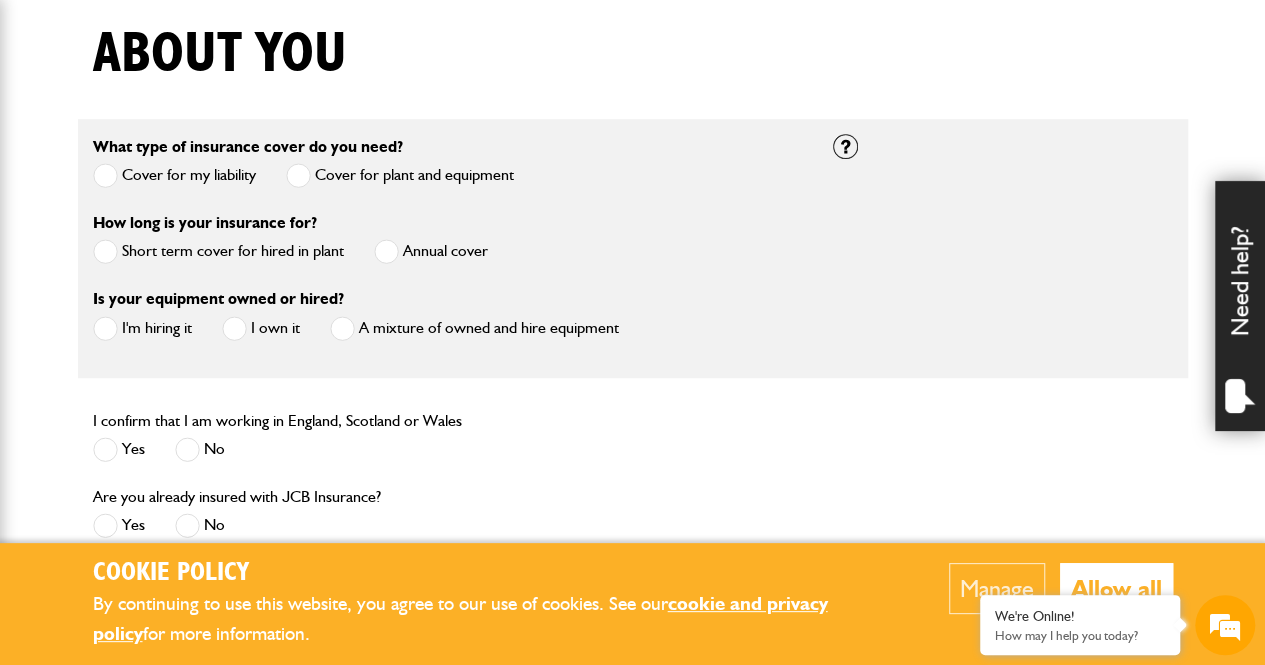 click at bounding box center [105, 251] 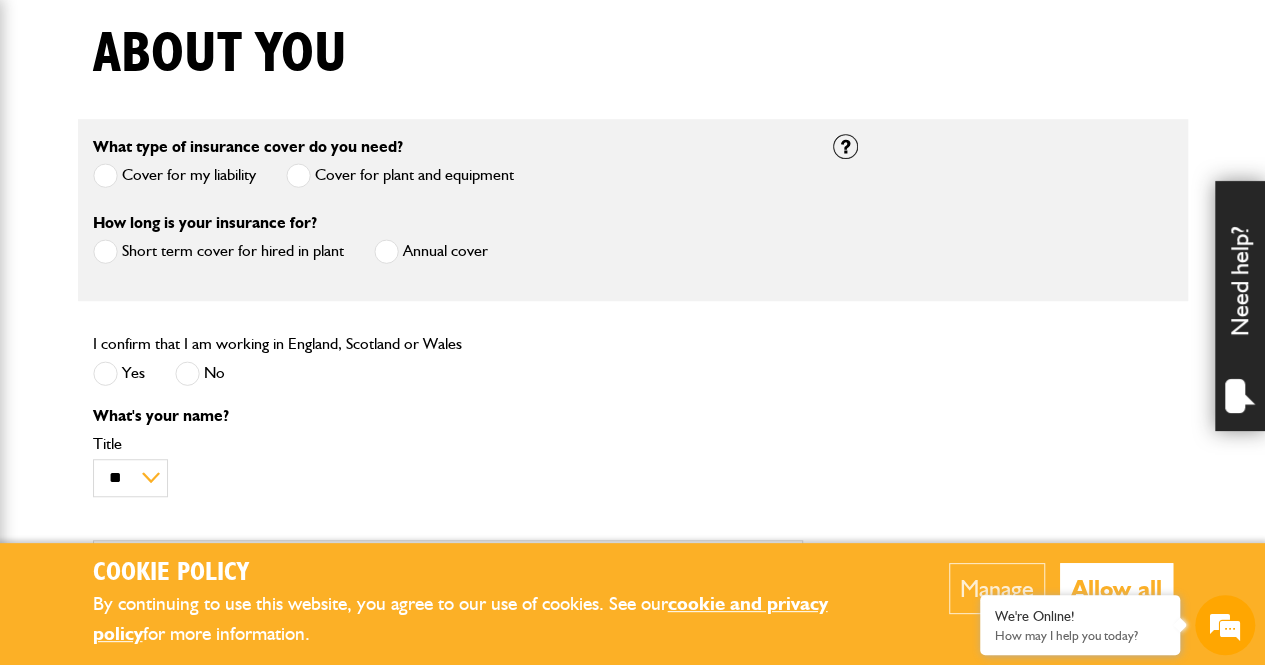 click at bounding box center [105, 373] 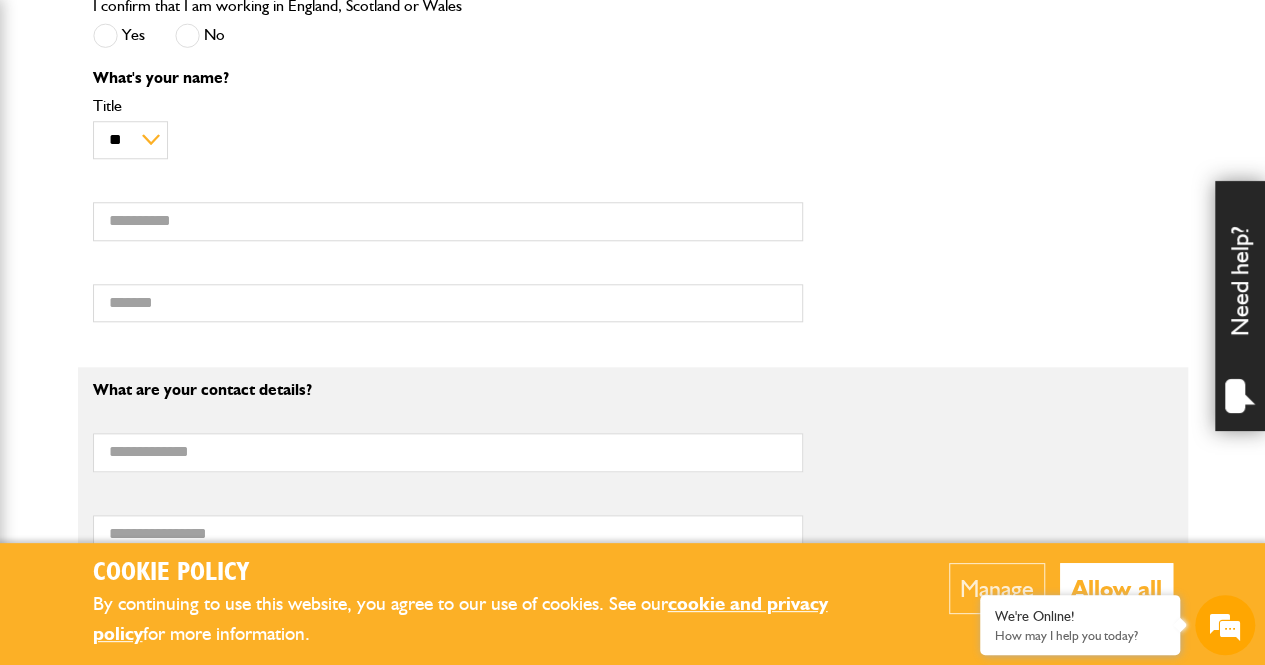 scroll, scrollTop: 900, scrollLeft: 0, axis: vertical 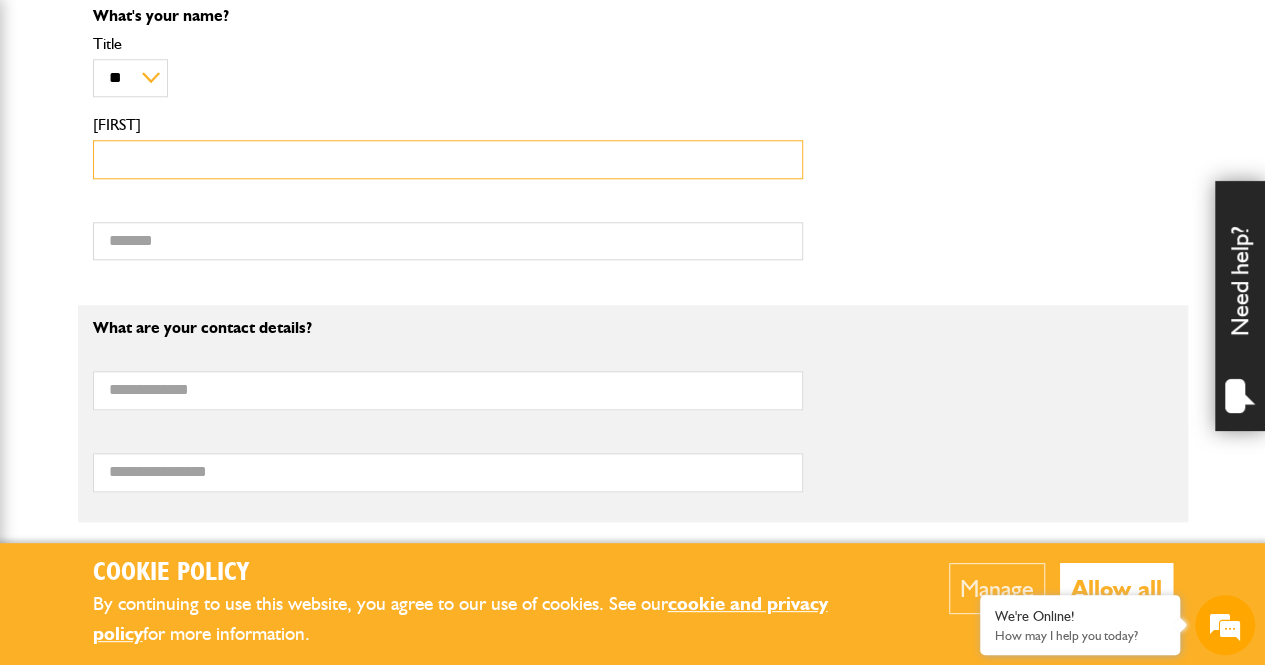 click on "[FIRST]" at bounding box center [448, 159] 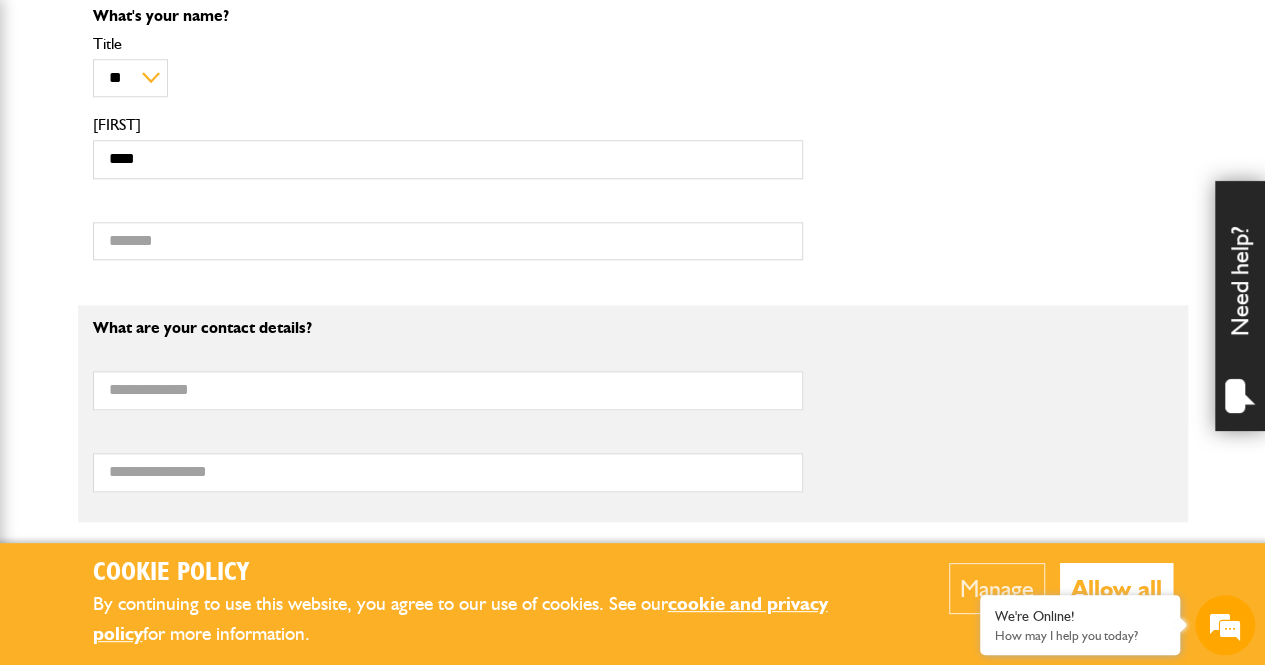 type on "********" 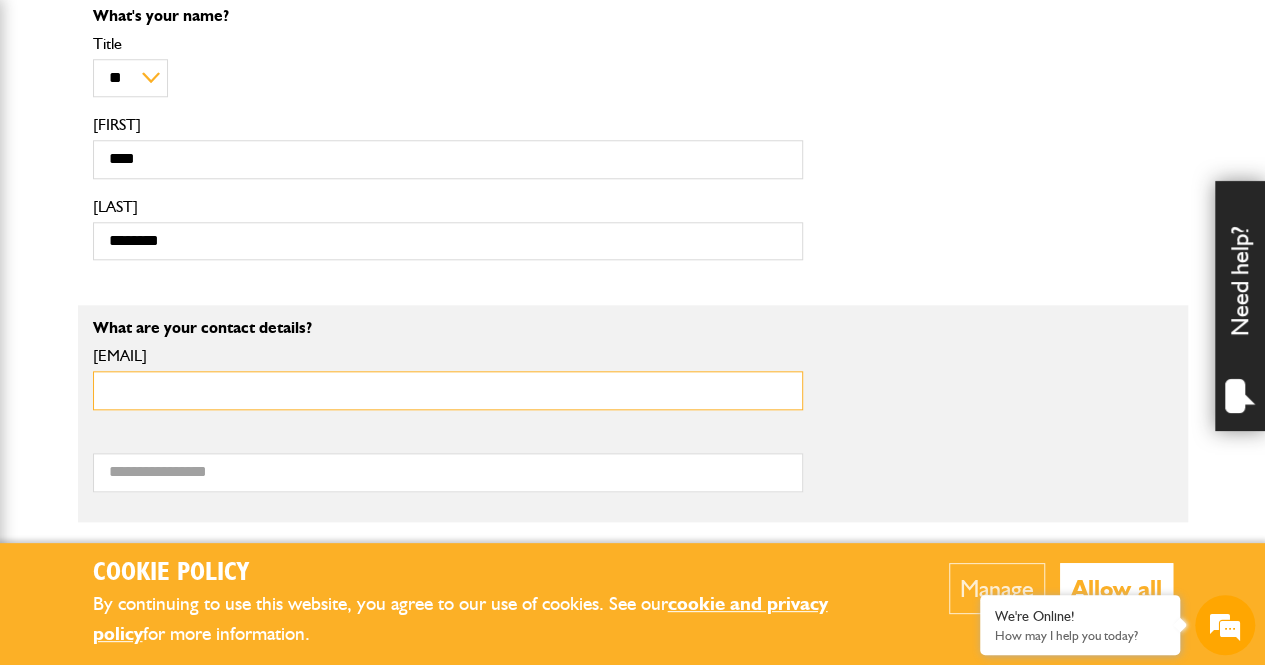 type on "**********" 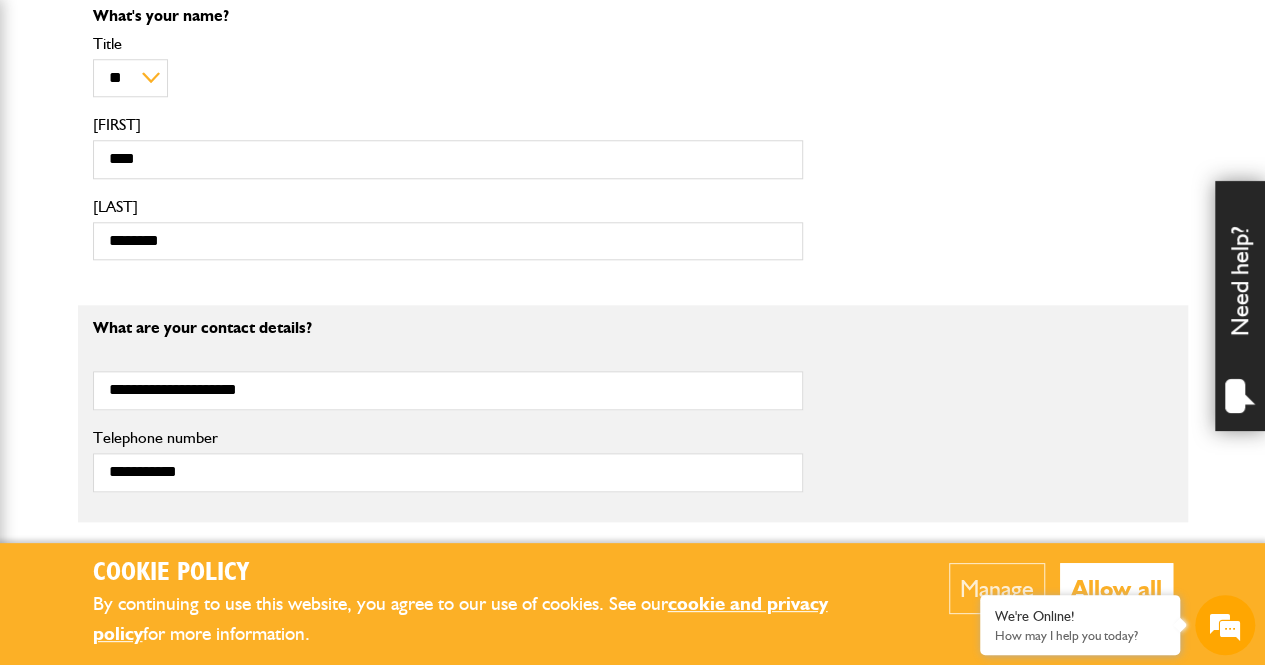 type on "**********" 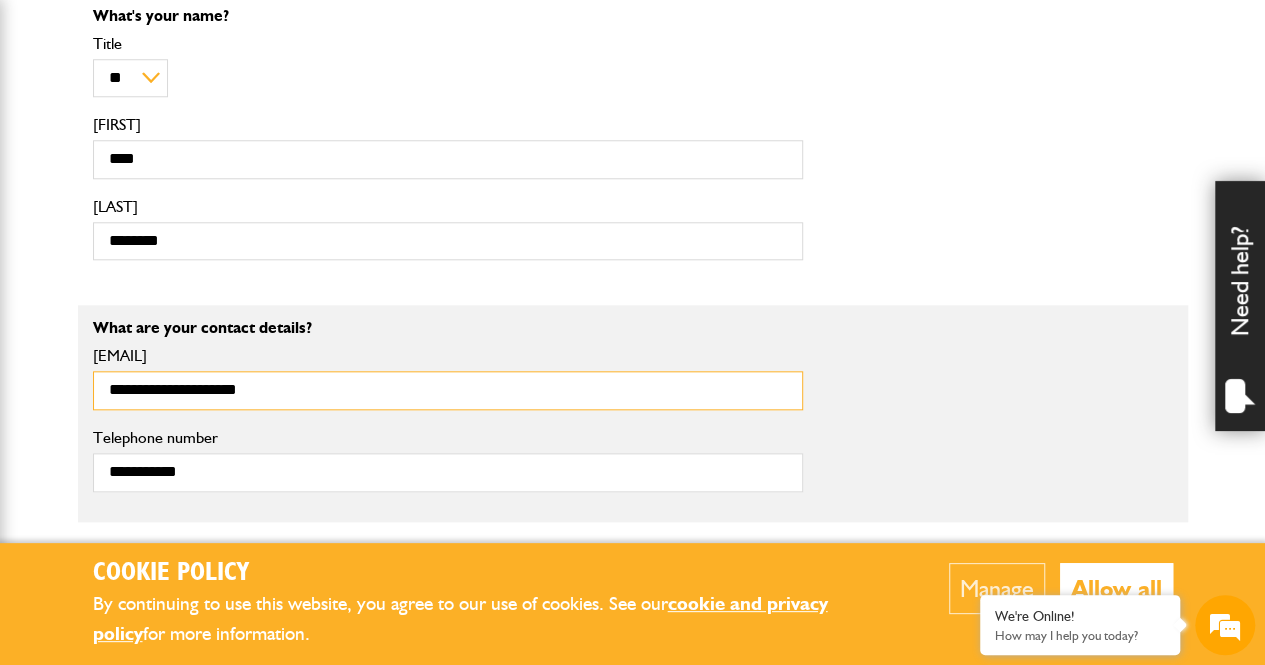 drag, startPoint x: 296, startPoint y: 379, endPoint x: 60, endPoint y: 358, distance: 236.93248 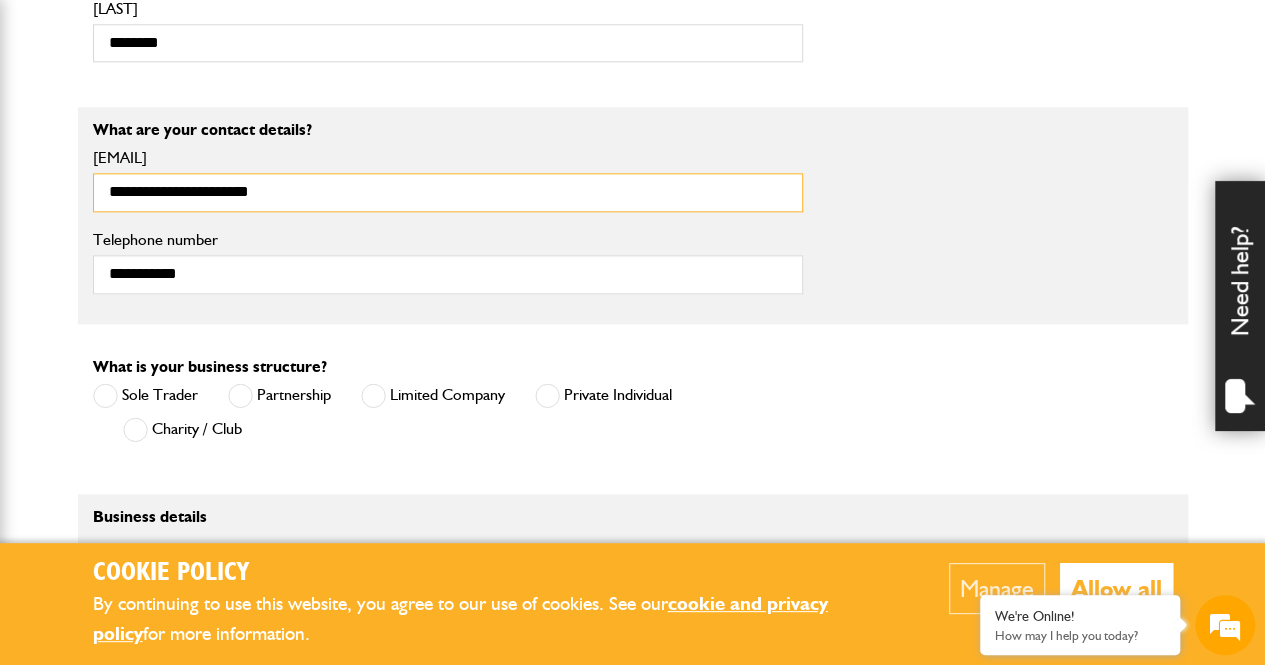 scroll, scrollTop: 1100, scrollLeft: 0, axis: vertical 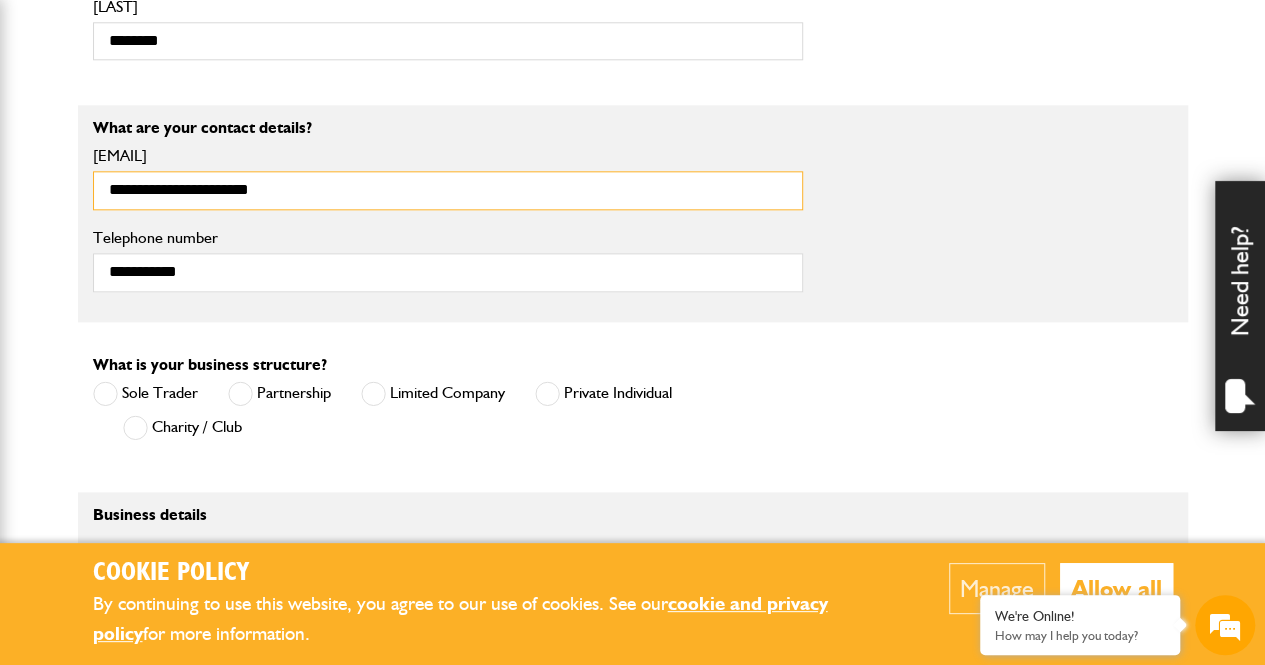type on "**********" 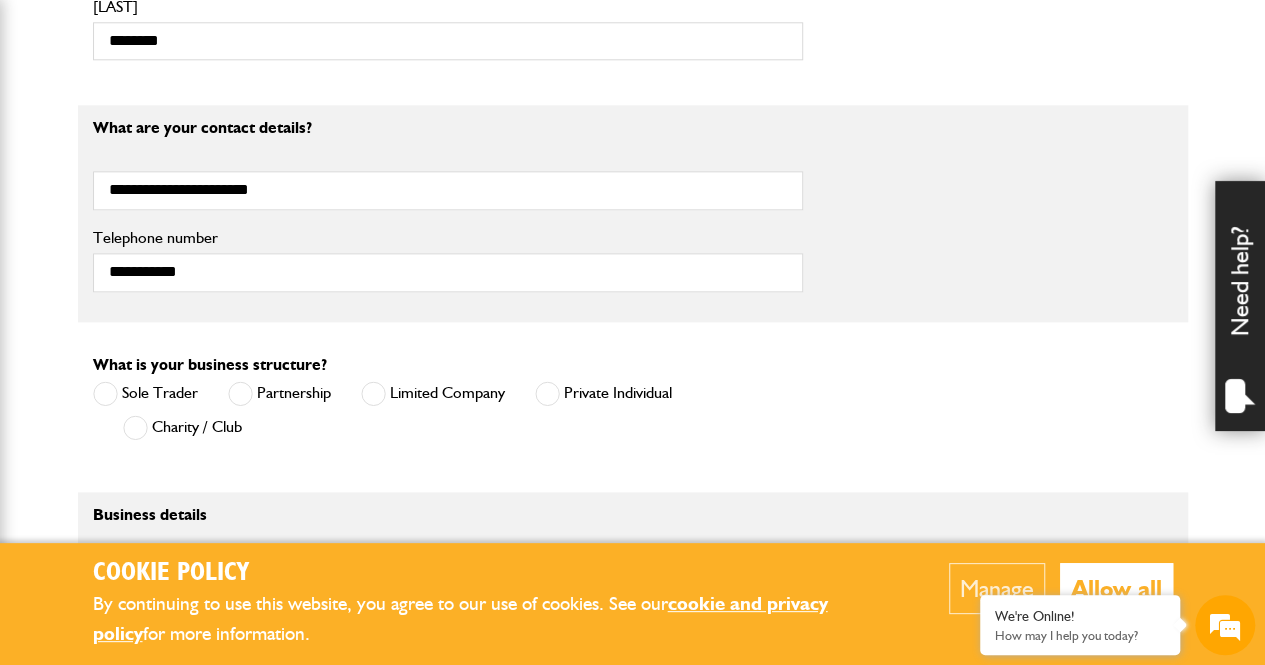 click at bounding box center (373, 393) 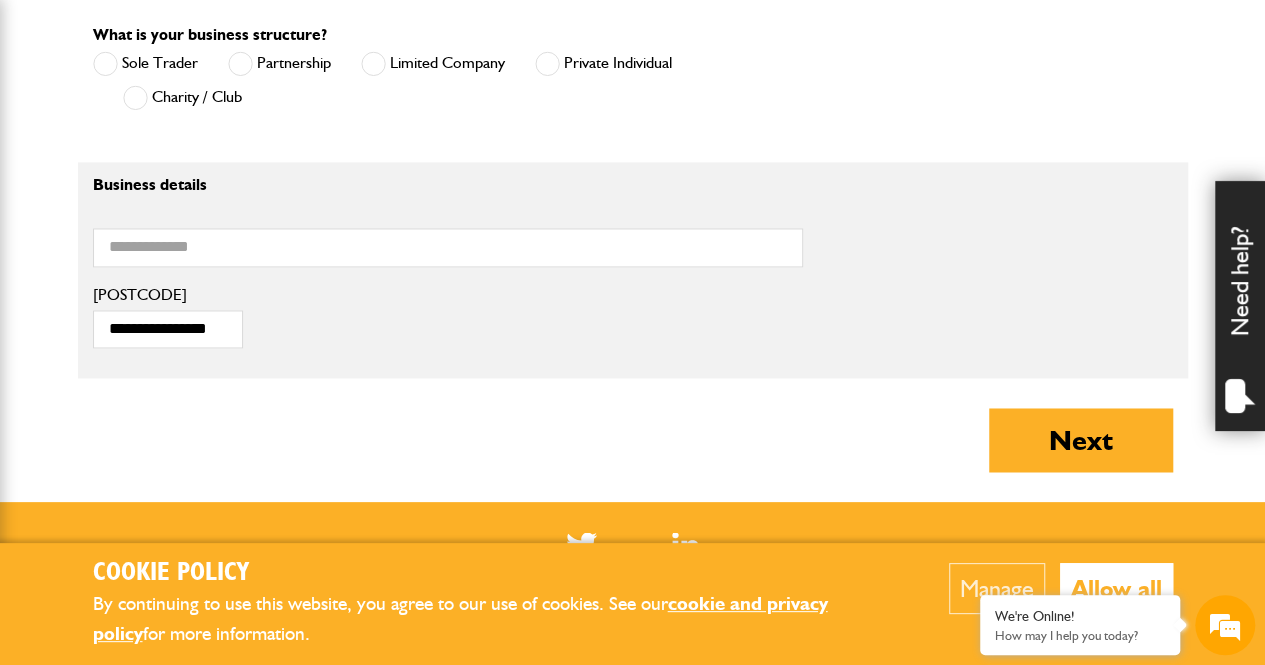 scroll, scrollTop: 1400, scrollLeft: 0, axis: vertical 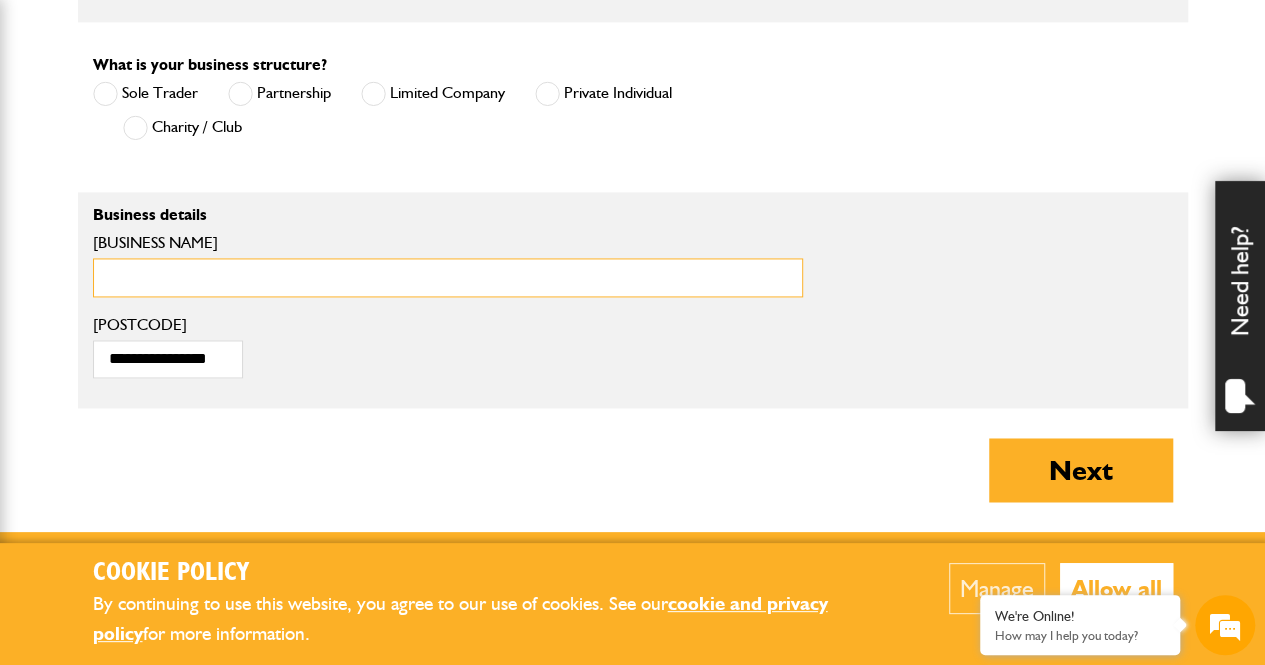 click on "[BUSINESS NAME]" at bounding box center (448, 277) 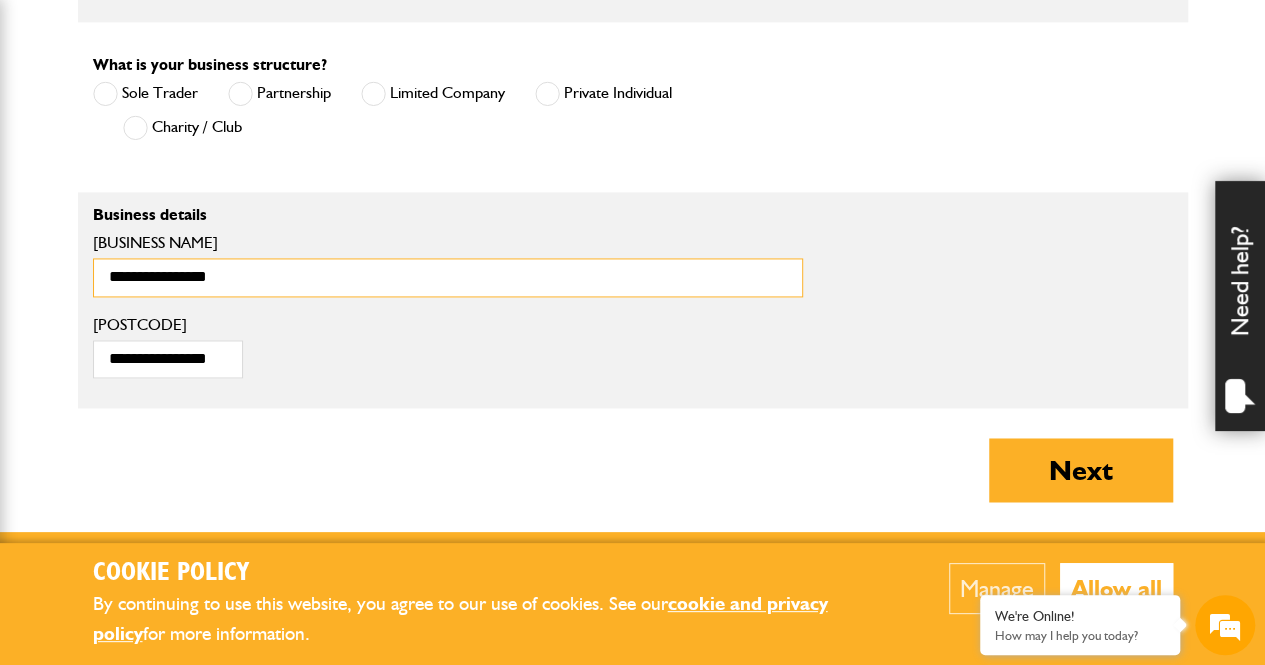 type on "**********" 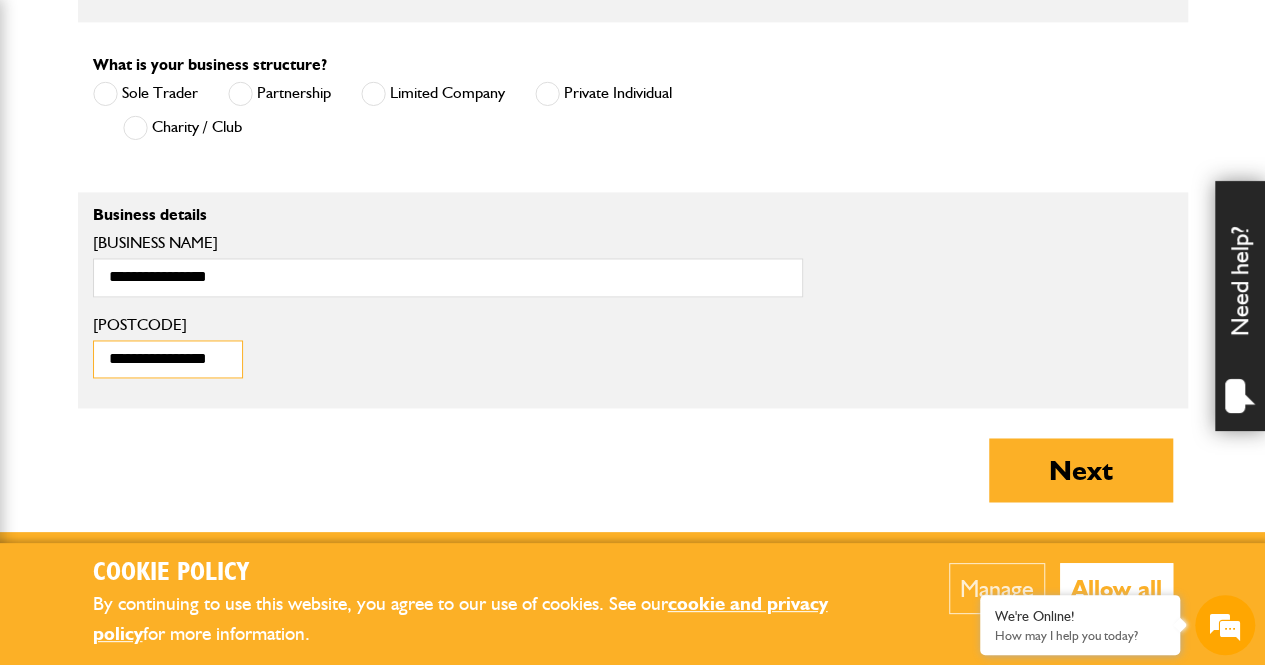 click on "**********" at bounding box center (168, 359) 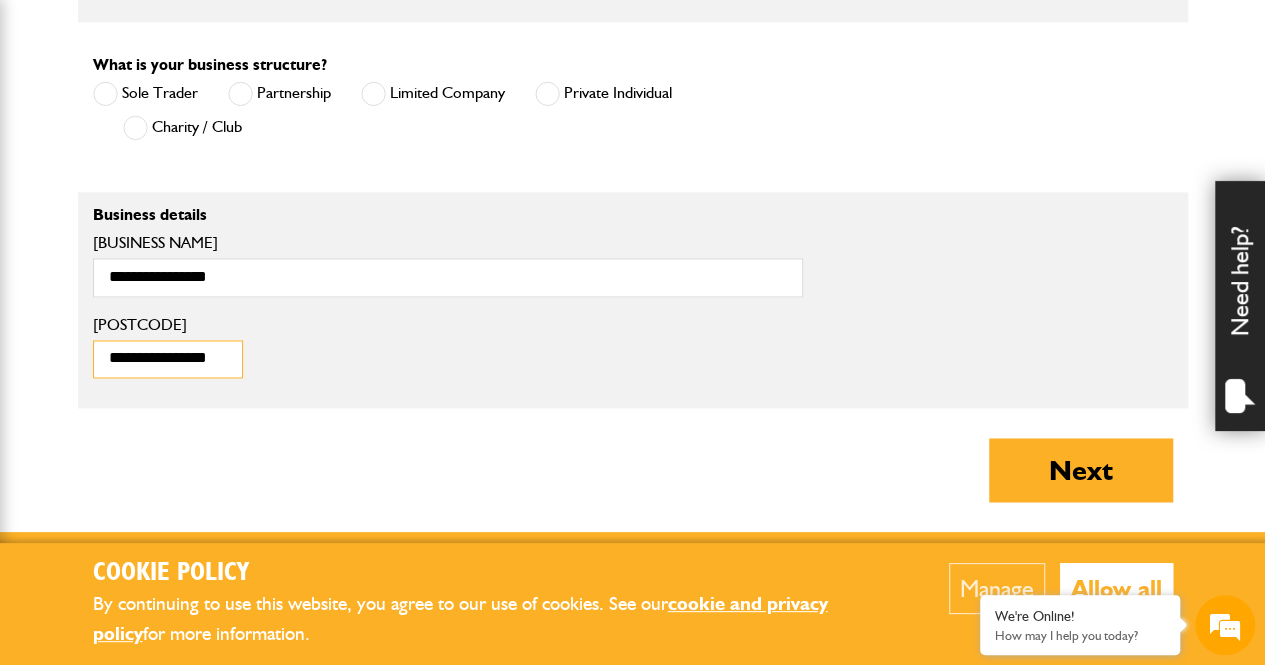 drag, startPoint x: 106, startPoint y: 352, endPoint x: 270, endPoint y: 356, distance: 164.04877 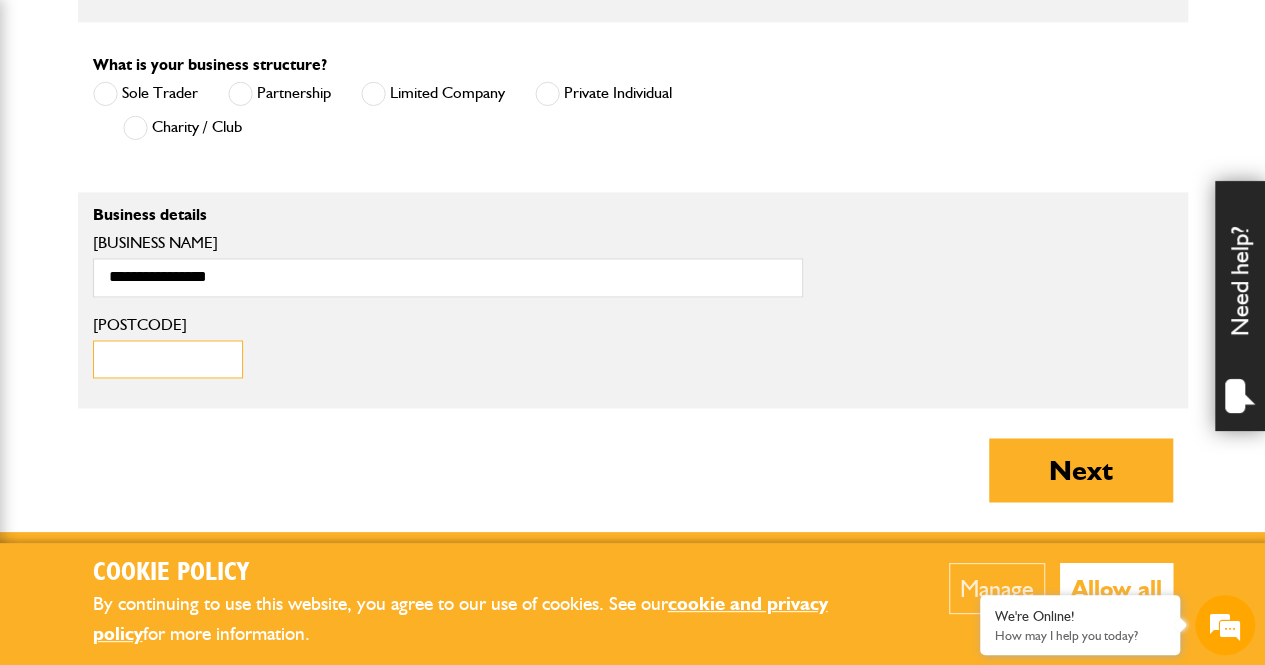 scroll, scrollTop: 0, scrollLeft: 0, axis: both 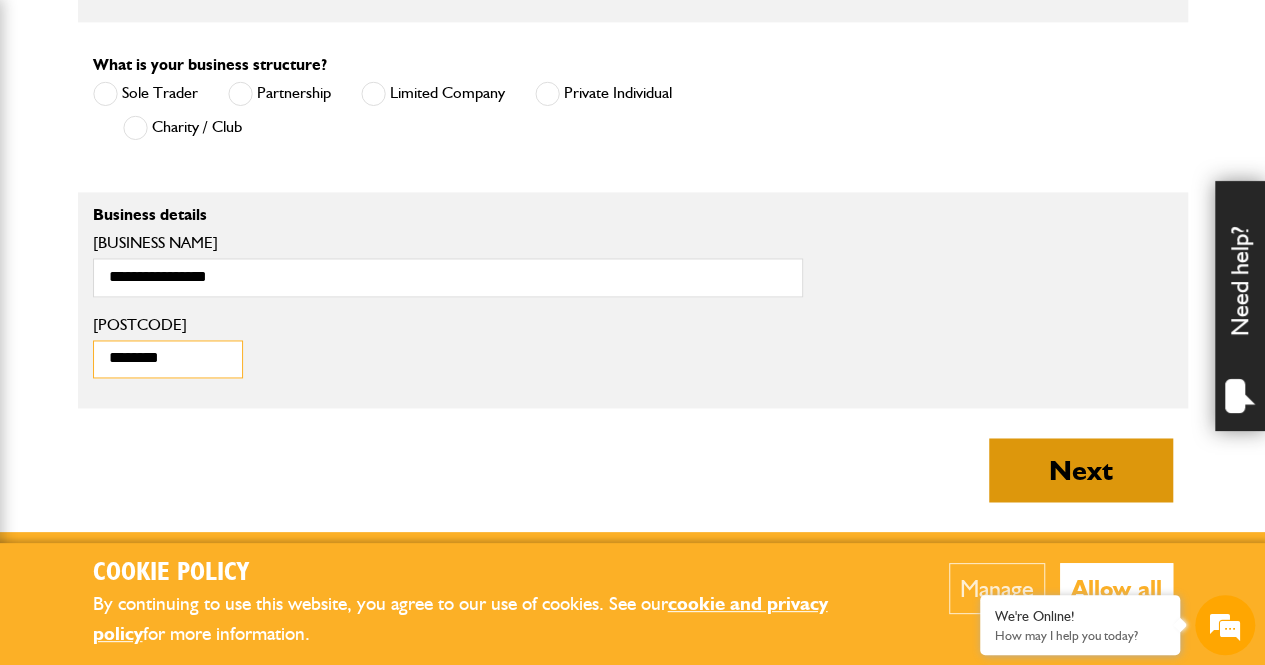 type on "********" 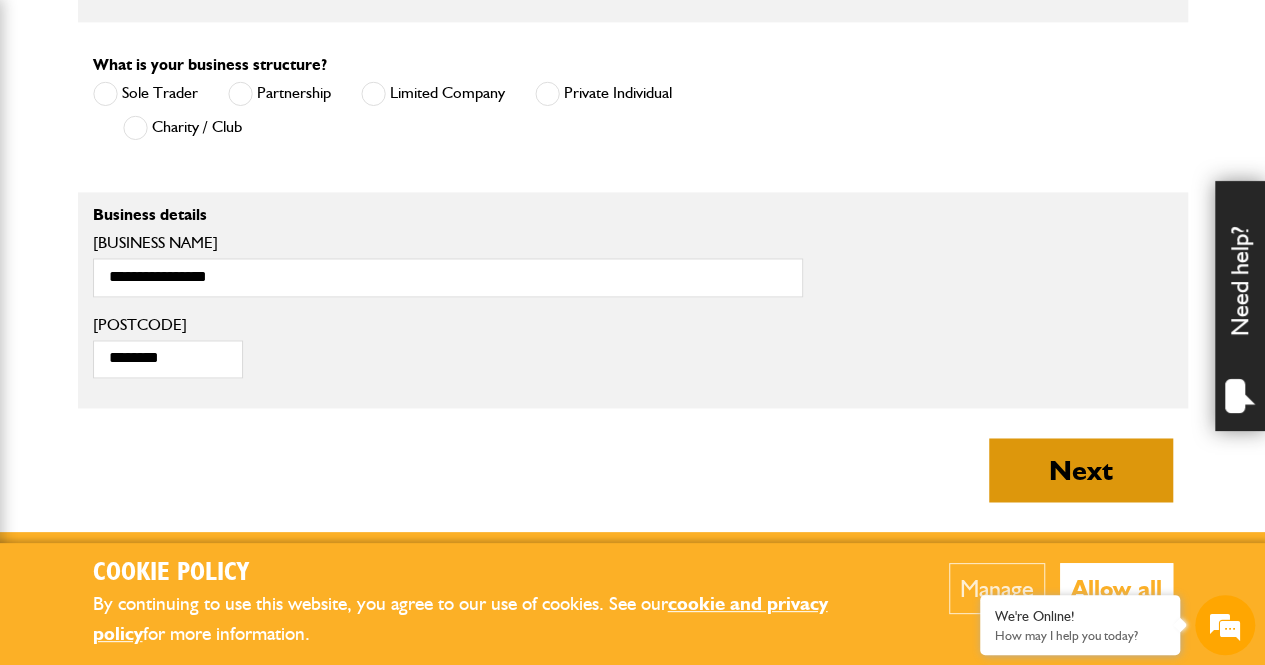 click on "Next" at bounding box center [1081, 470] 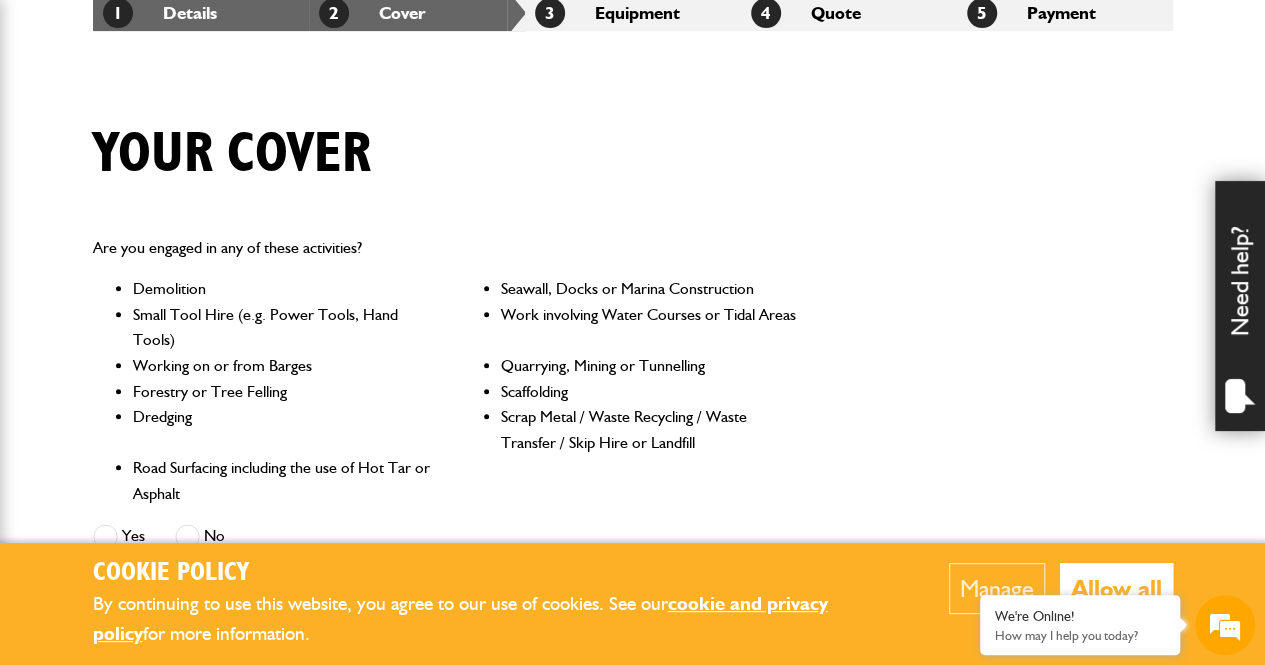 scroll, scrollTop: 500, scrollLeft: 0, axis: vertical 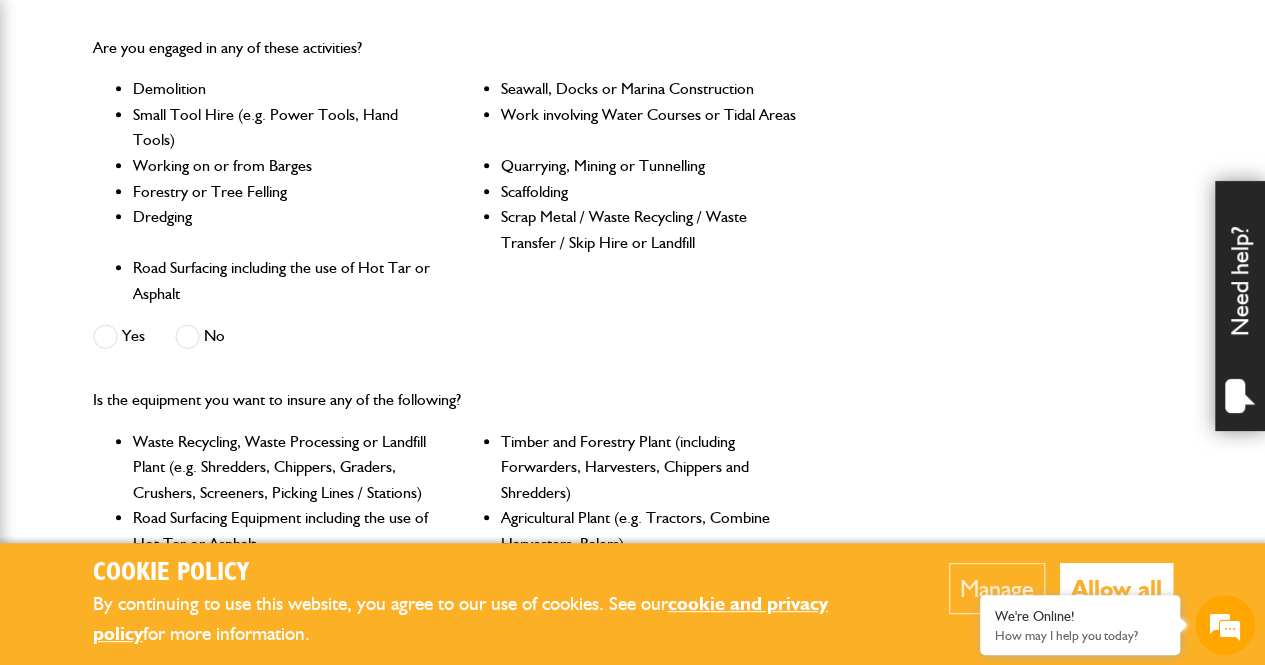click at bounding box center [187, 336] 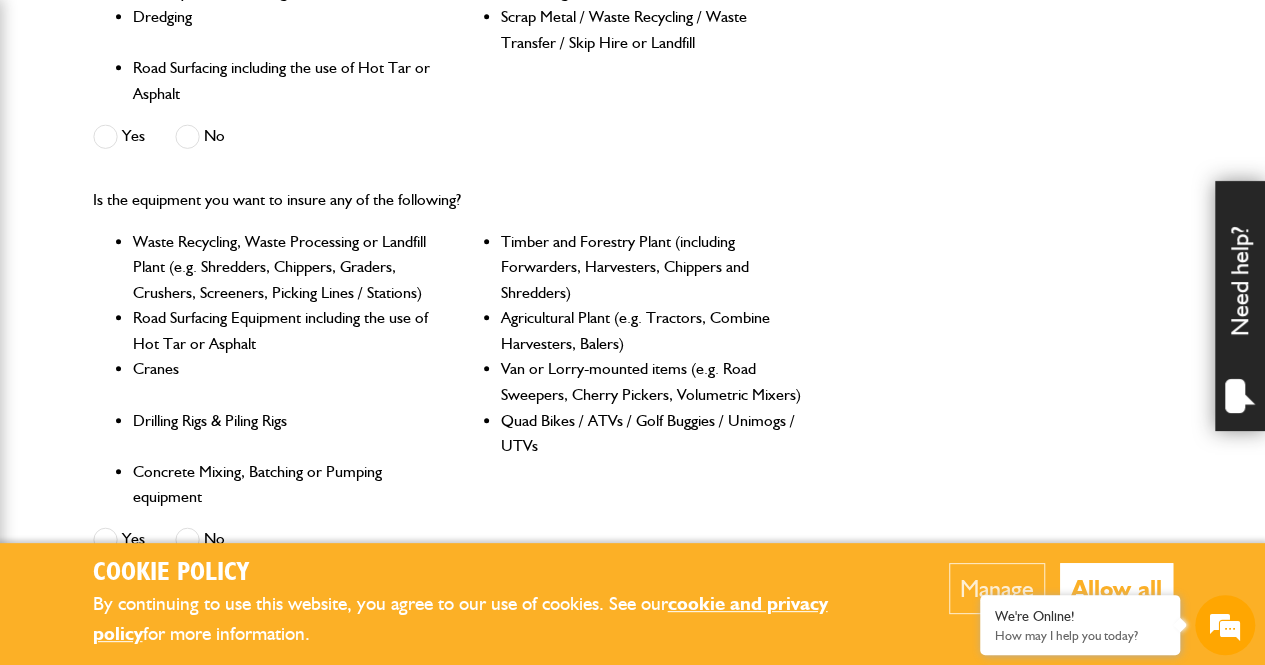 scroll, scrollTop: 900, scrollLeft: 0, axis: vertical 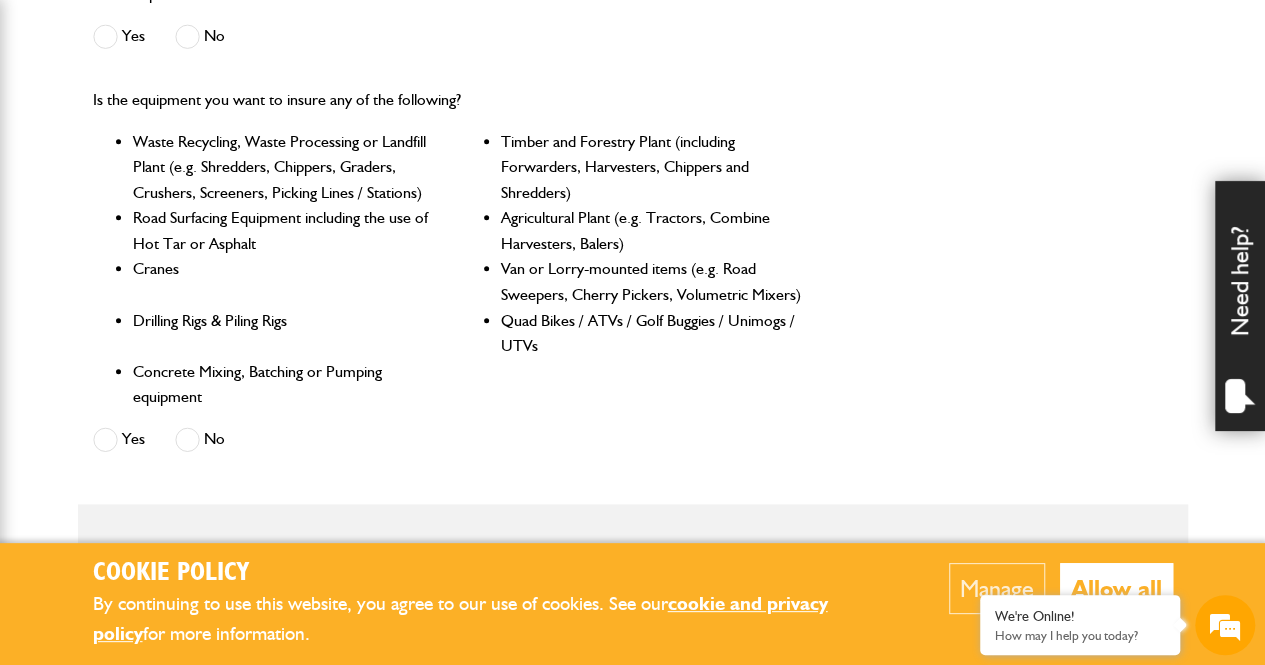 click at bounding box center [187, 439] 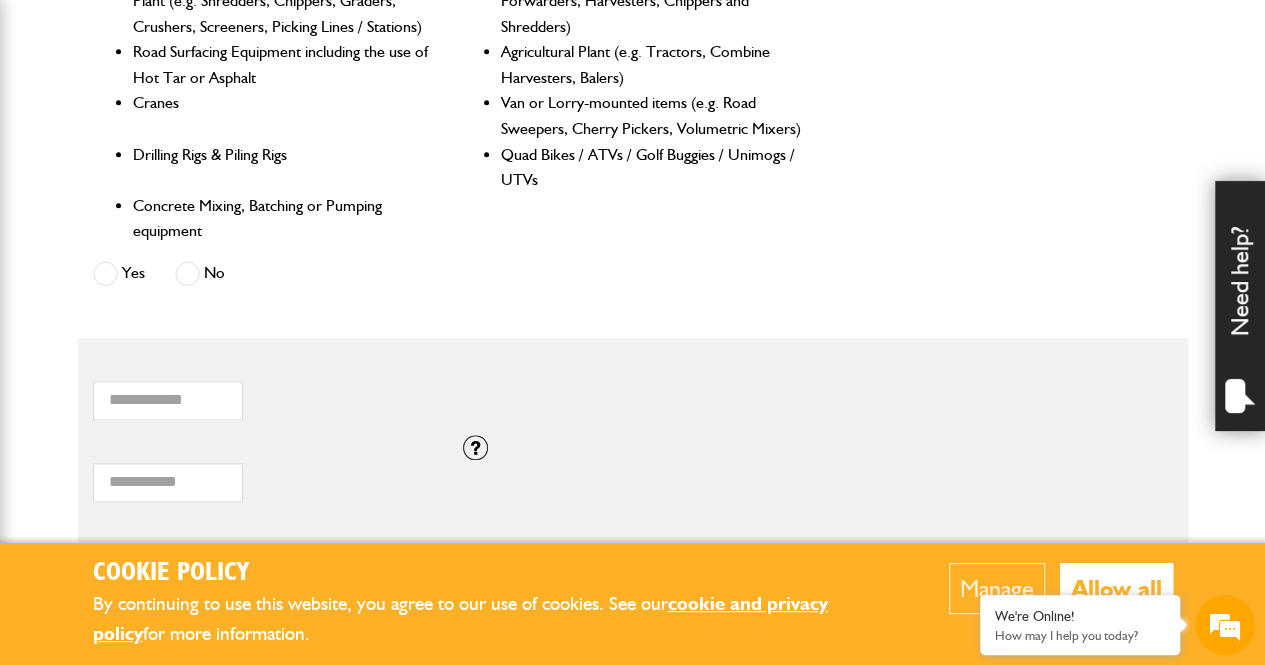 scroll, scrollTop: 1200, scrollLeft: 0, axis: vertical 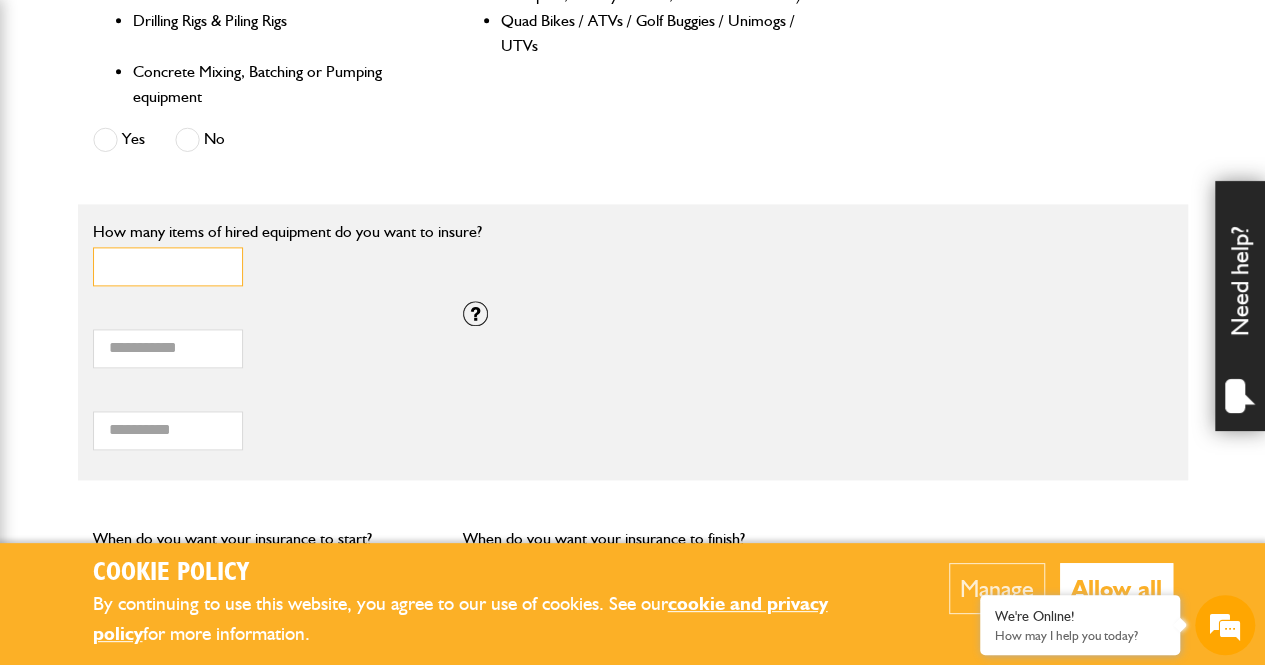 type on "*" 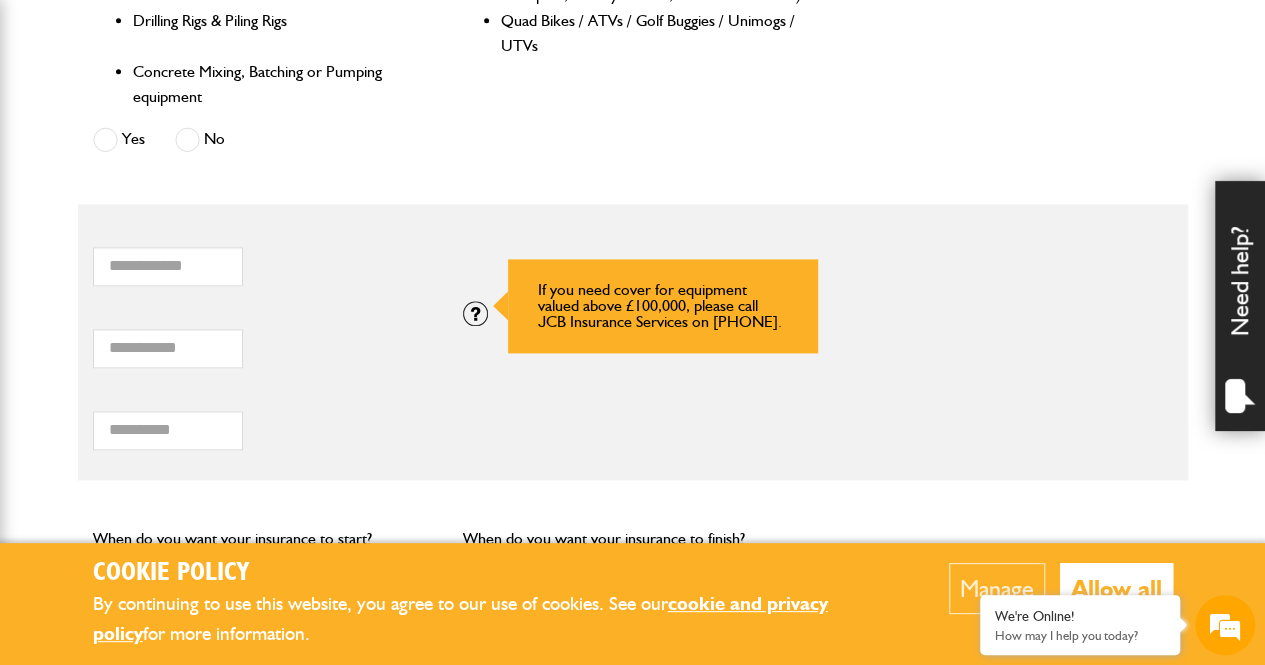 click at bounding box center [475, 313] 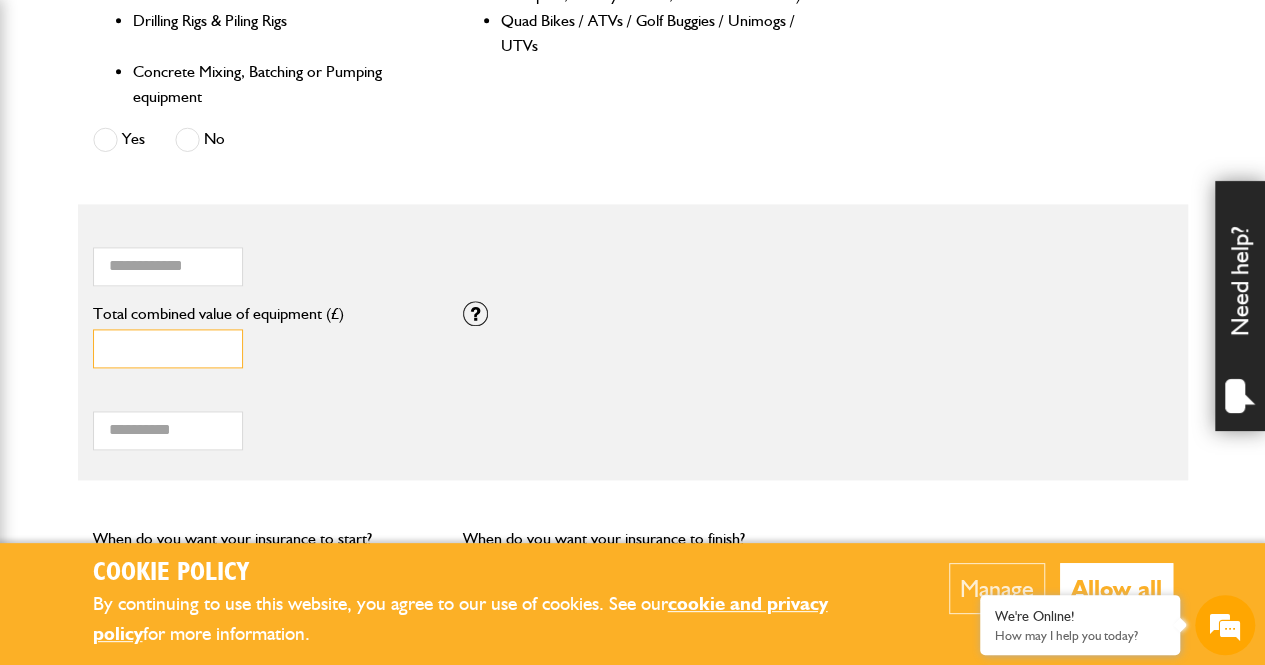 click on "*" at bounding box center [168, 348] 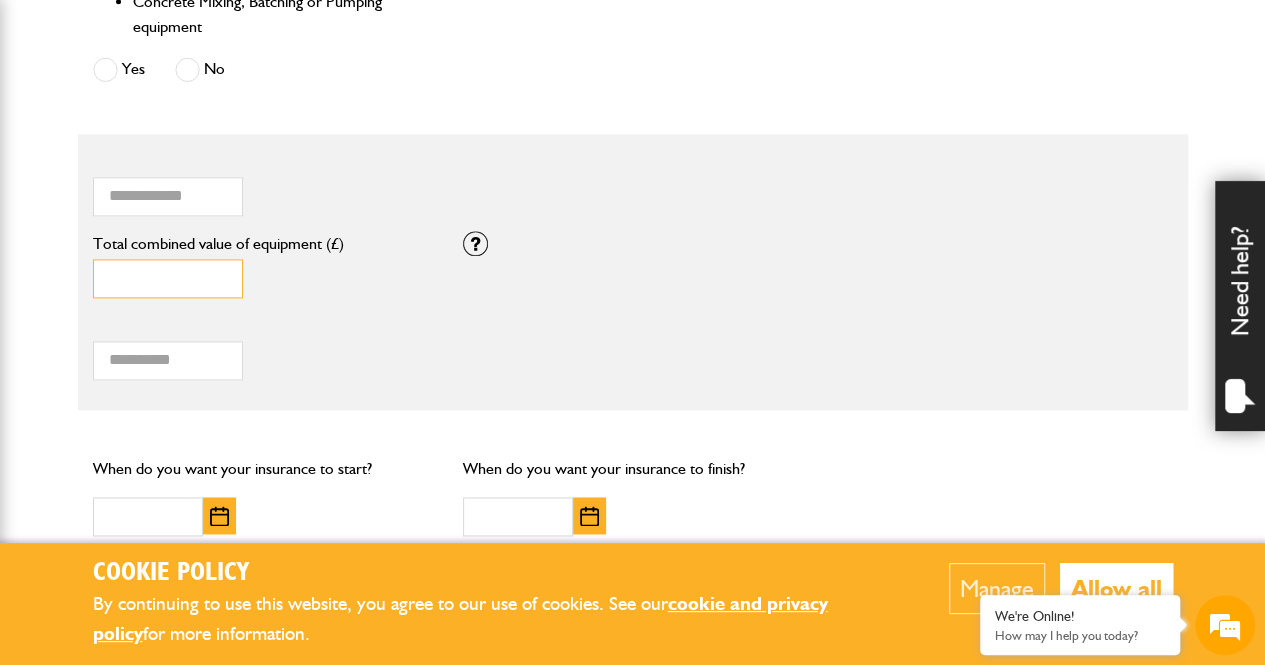 scroll, scrollTop: 1300, scrollLeft: 0, axis: vertical 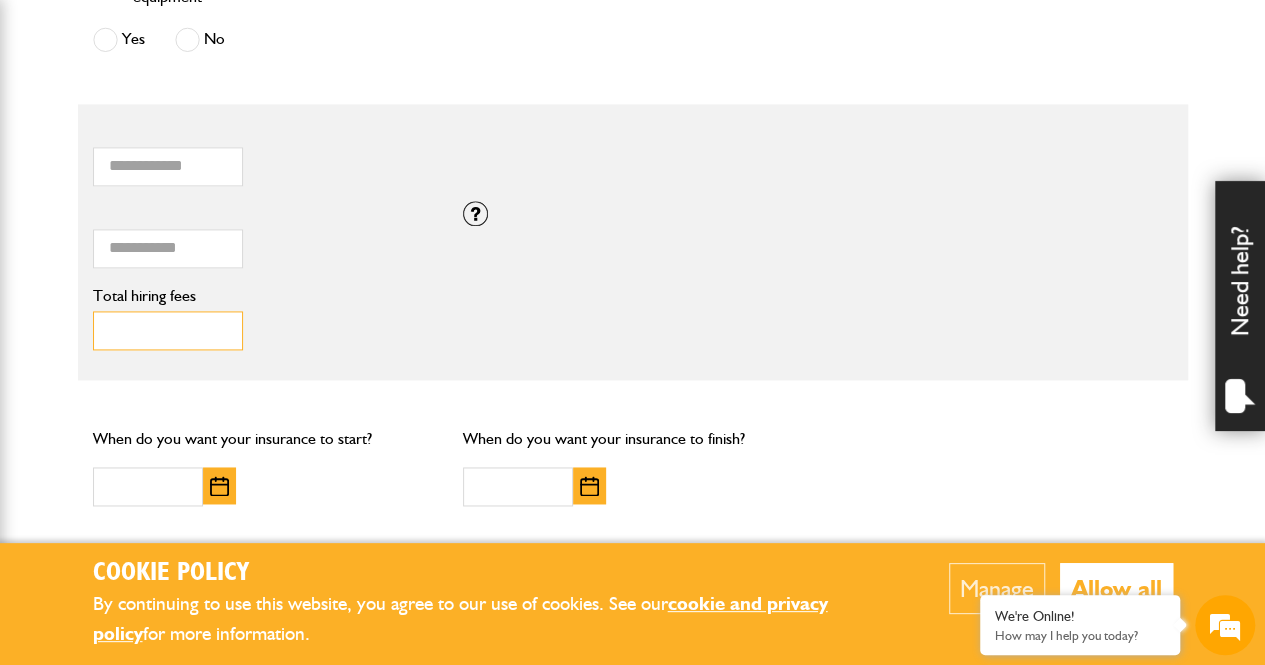 click on "Total hiring fees" at bounding box center [168, 330] 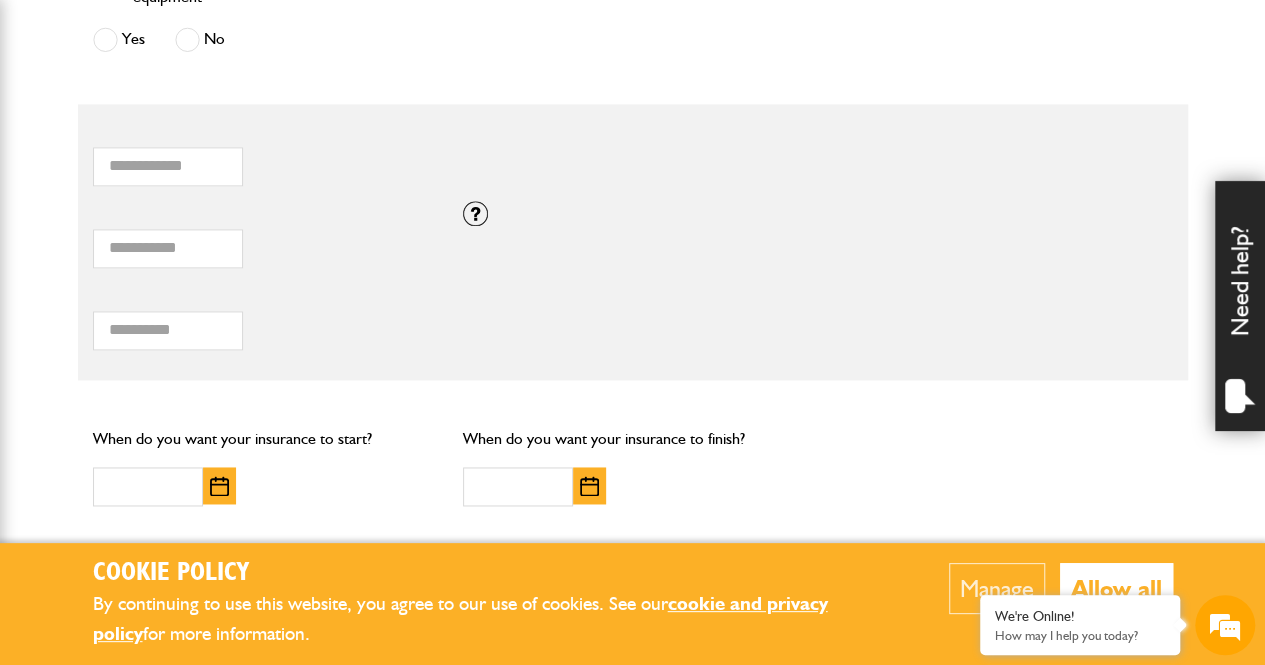 click at bounding box center (219, 486) 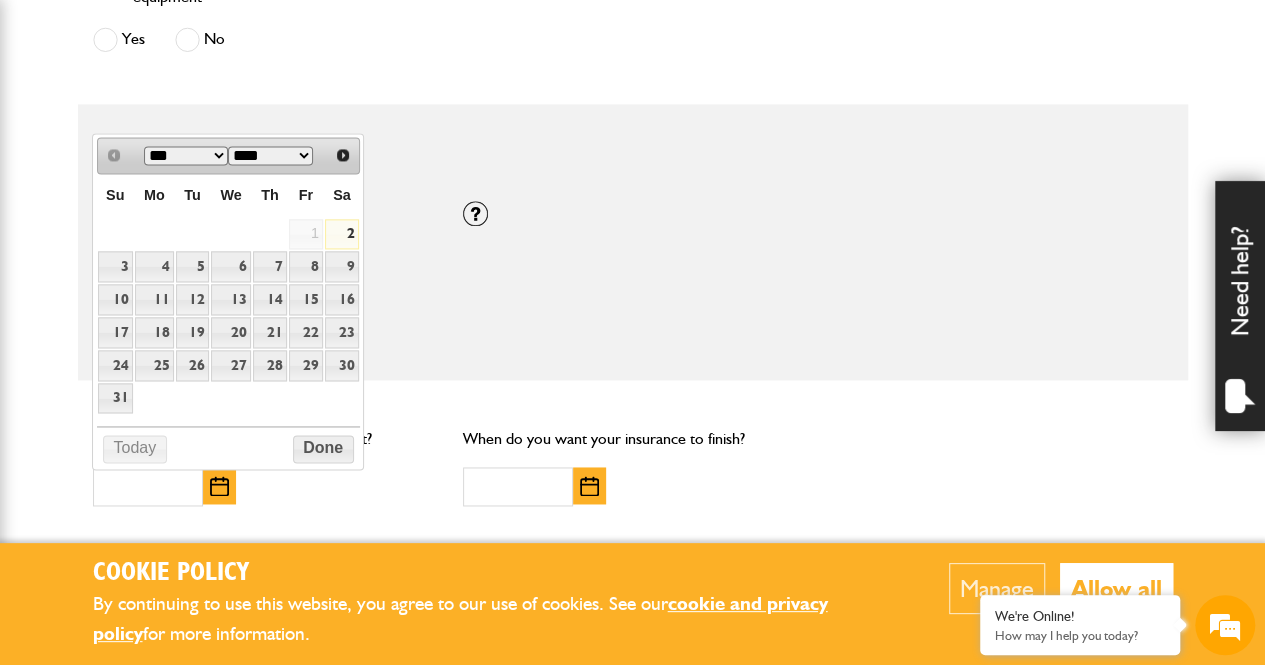 click on "*** ***" at bounding box center [186, 155] 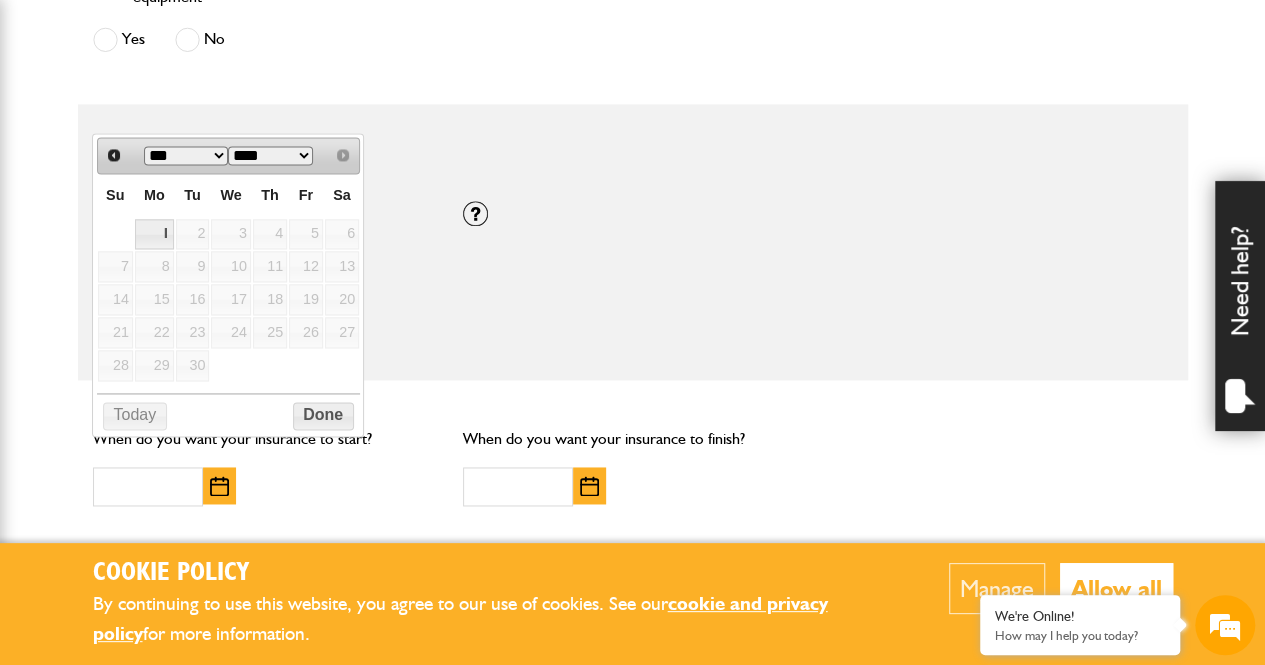 click on "Su Mo Tu We Th Fr Sa   1 2 3 4 5 6 7 8 9 10 11 12 13 14 15 16 17 18 19 20 21 22 23 24 25 26 27 28 29 30" at bounding box center (229, 277) 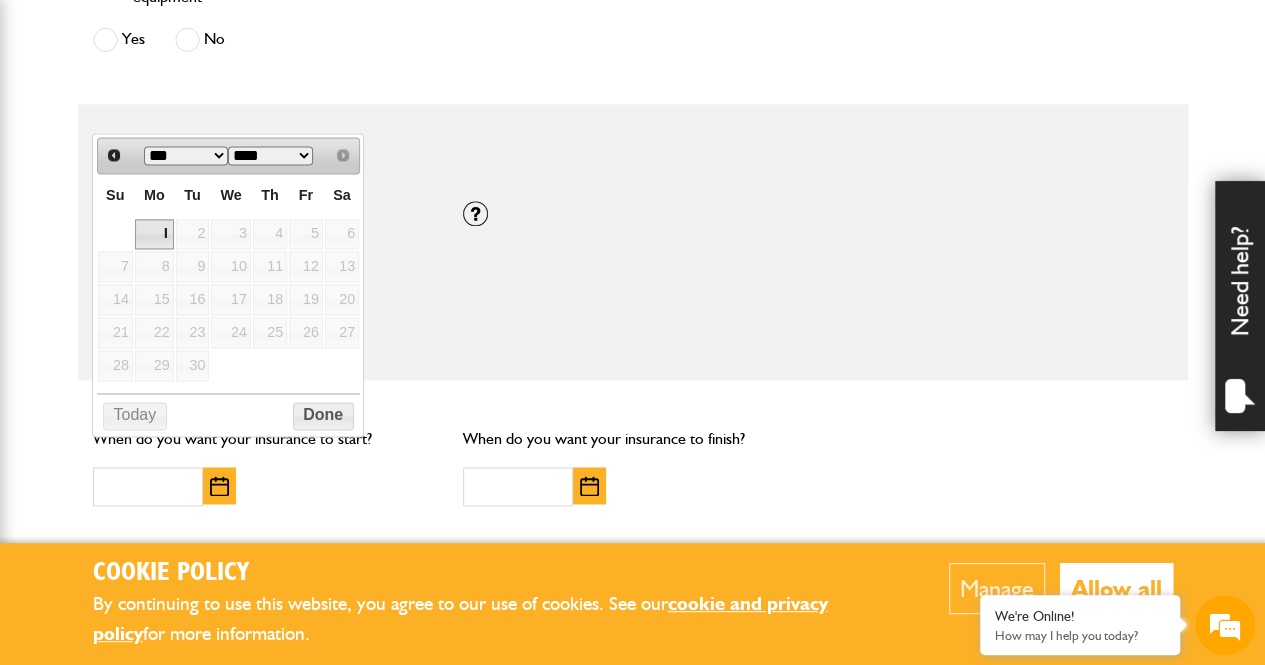 click on "1" at bounding box center [154, 234] 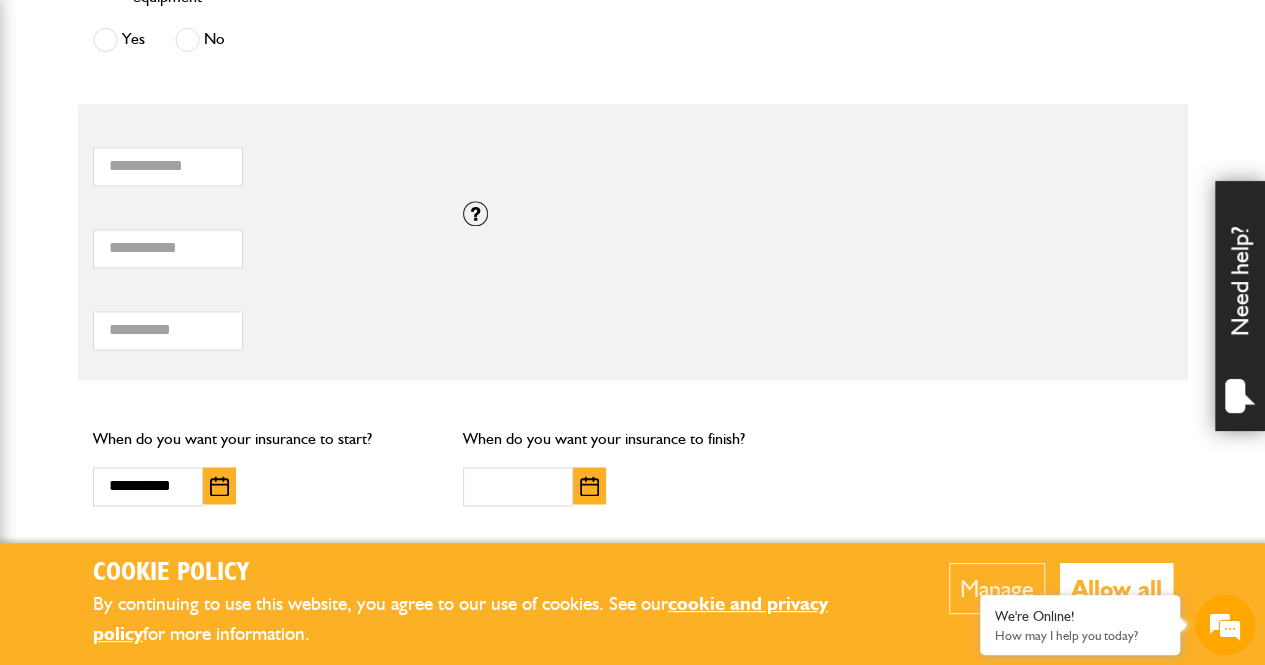click at bounding box center [589, 486] 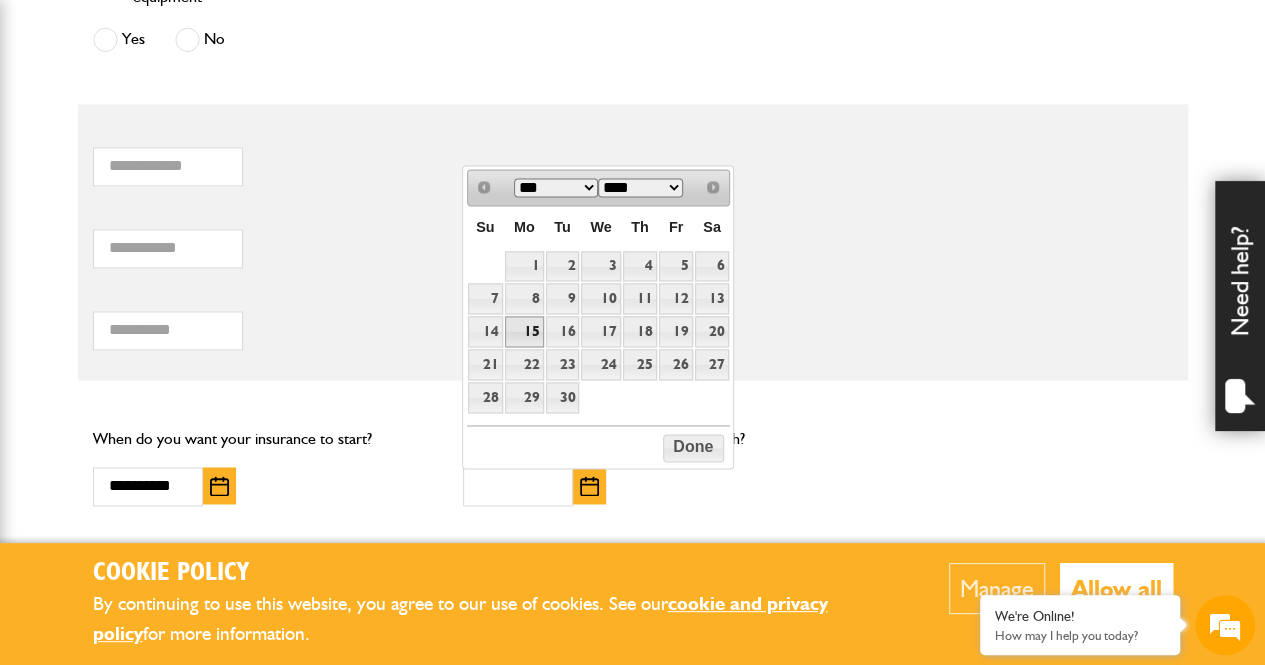 click on "15" at bounding box center (524, 331) 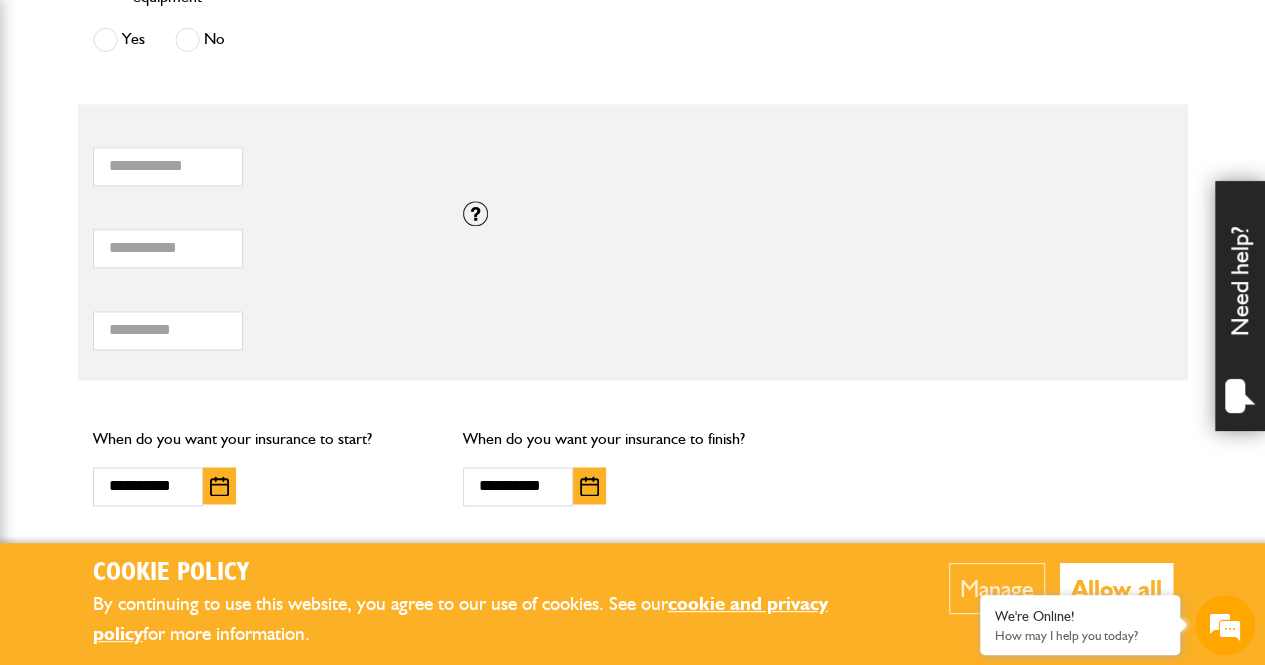 click at bounding box center [589, 486] 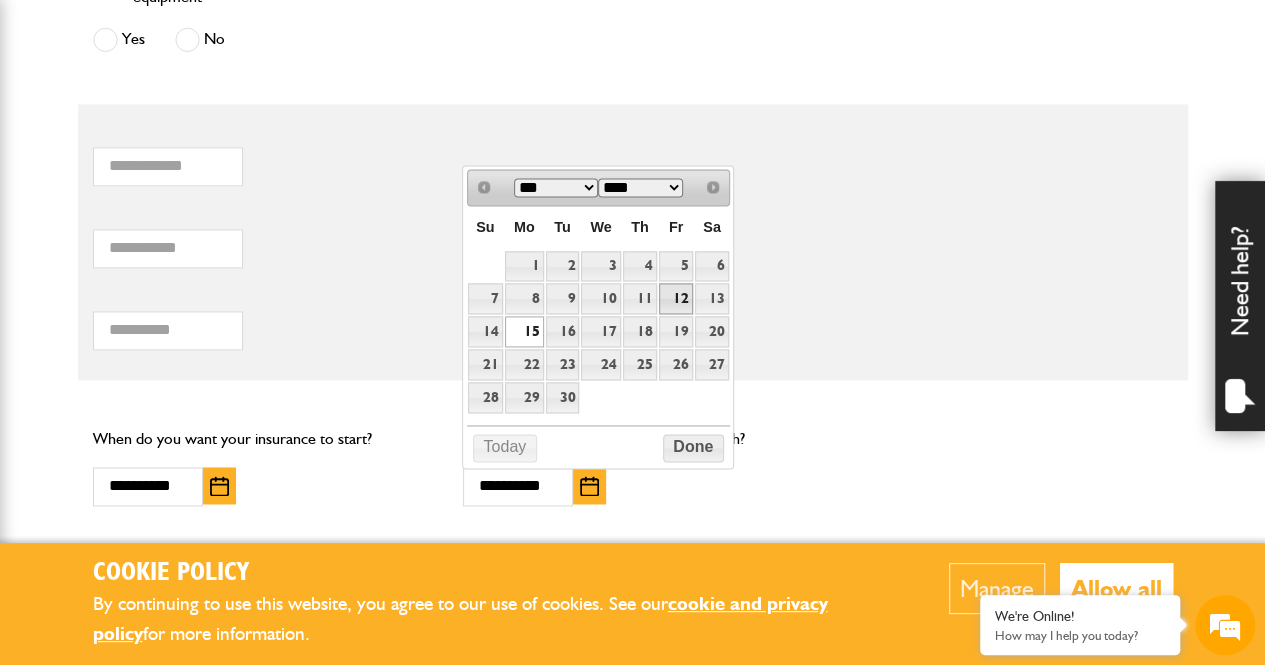 click on "12" at bounding box center (676, 298) 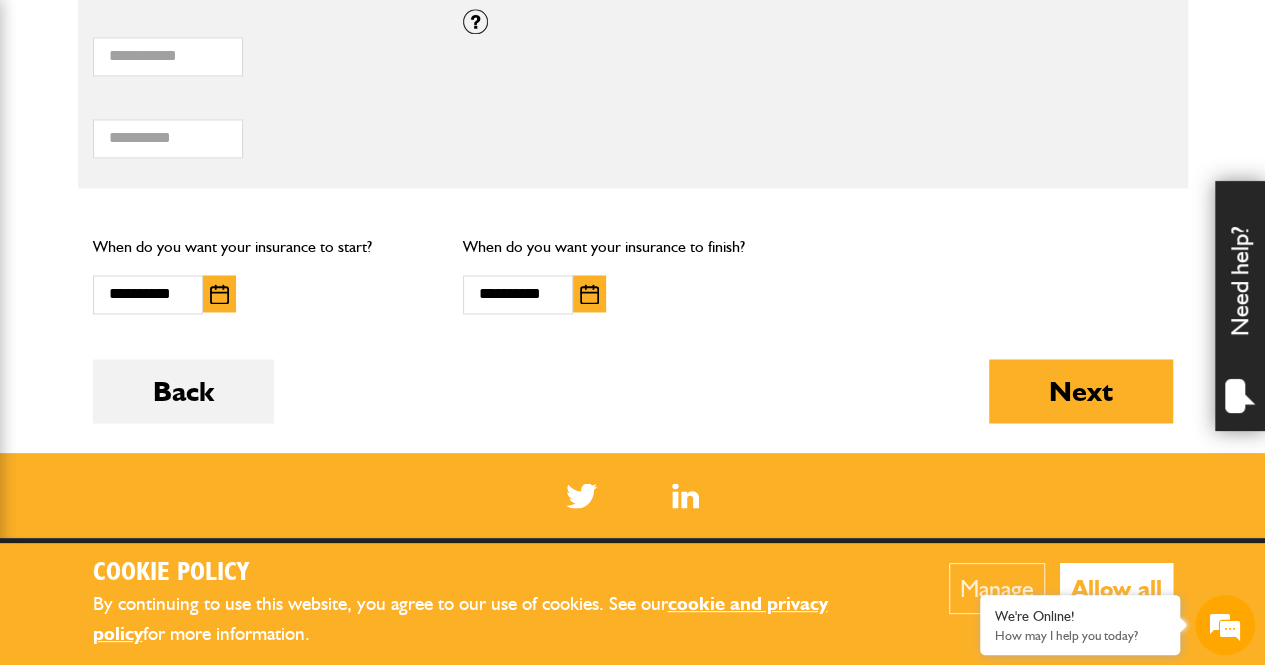 scroll, scrollTop: 1500, scrollLeft: 0, axis: vertical 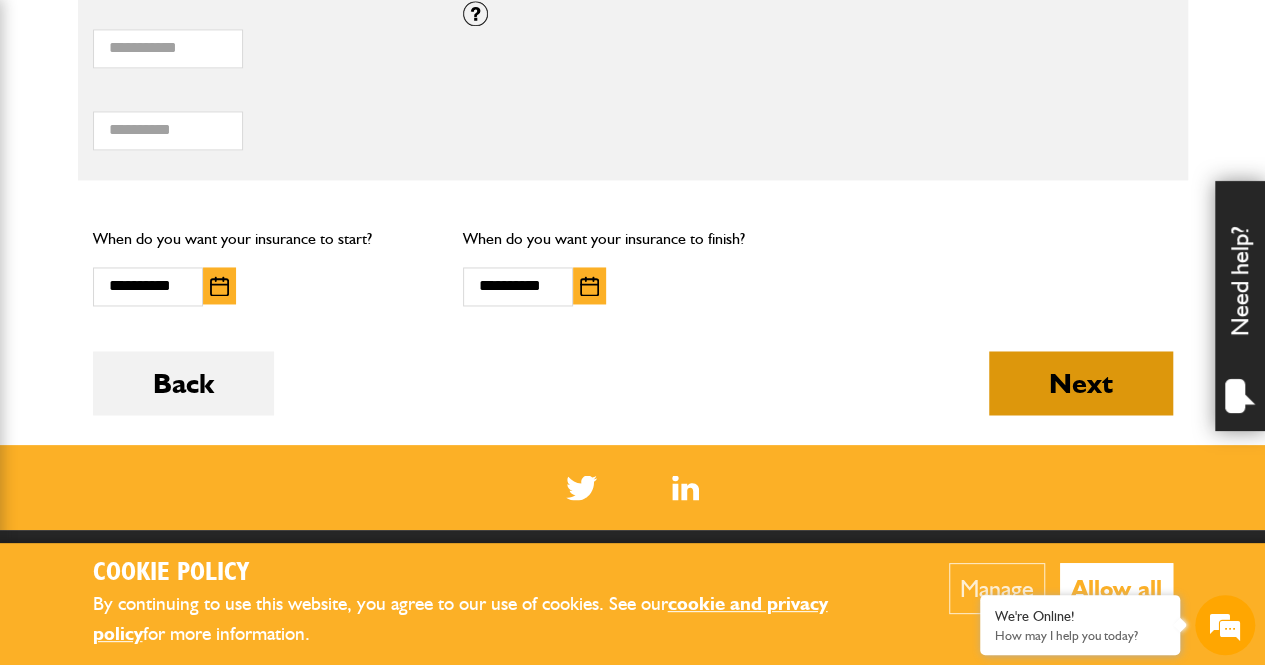 click on "Next" at bounding box center (1081, 383) 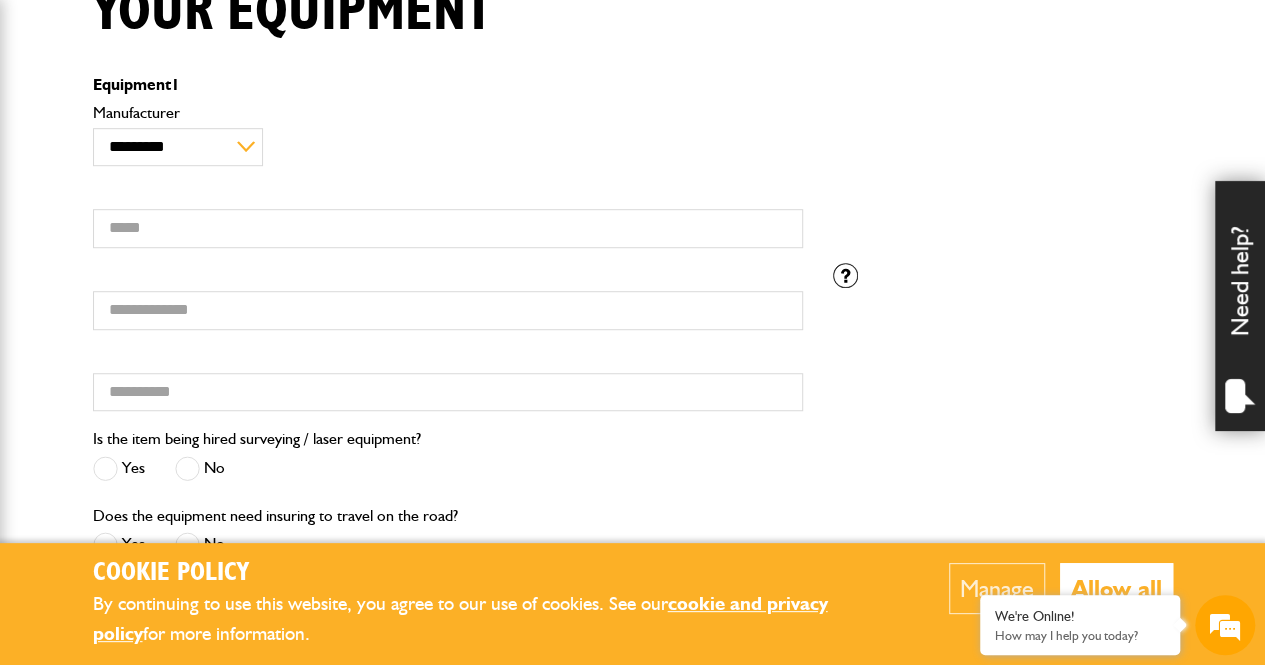 scroll, scrollTop: 600, scrollLeft: 0, axis: vertical 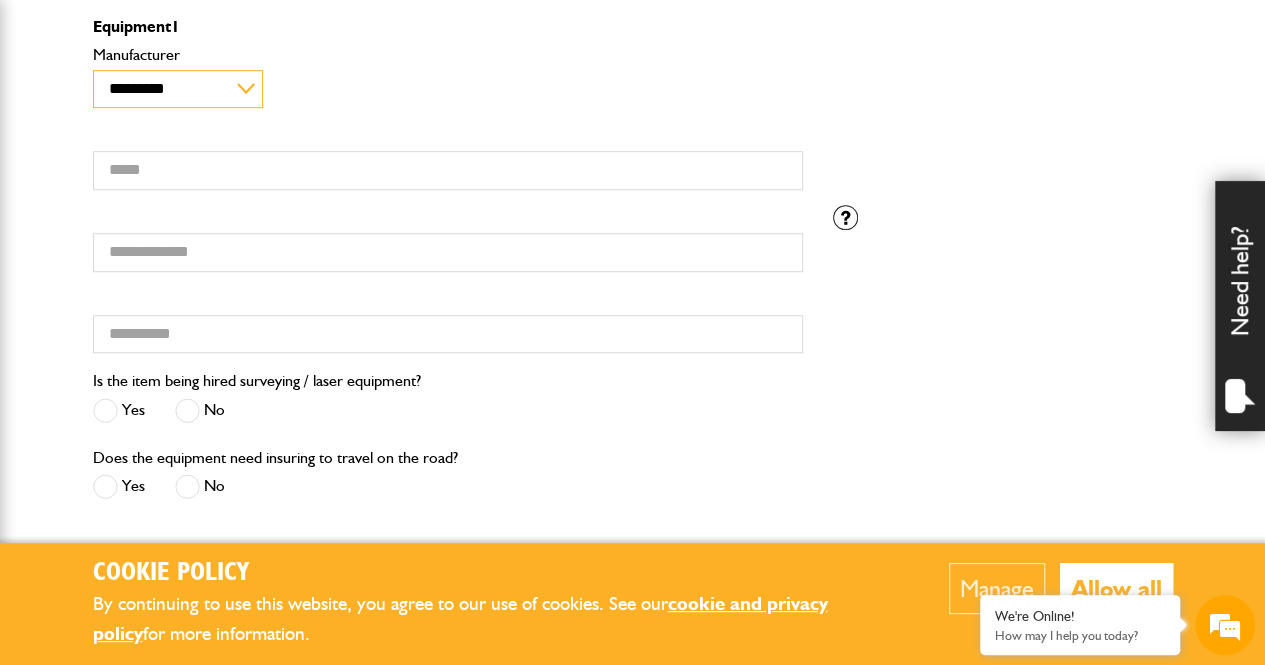 click on "**********" at bounding box center [178, 89] 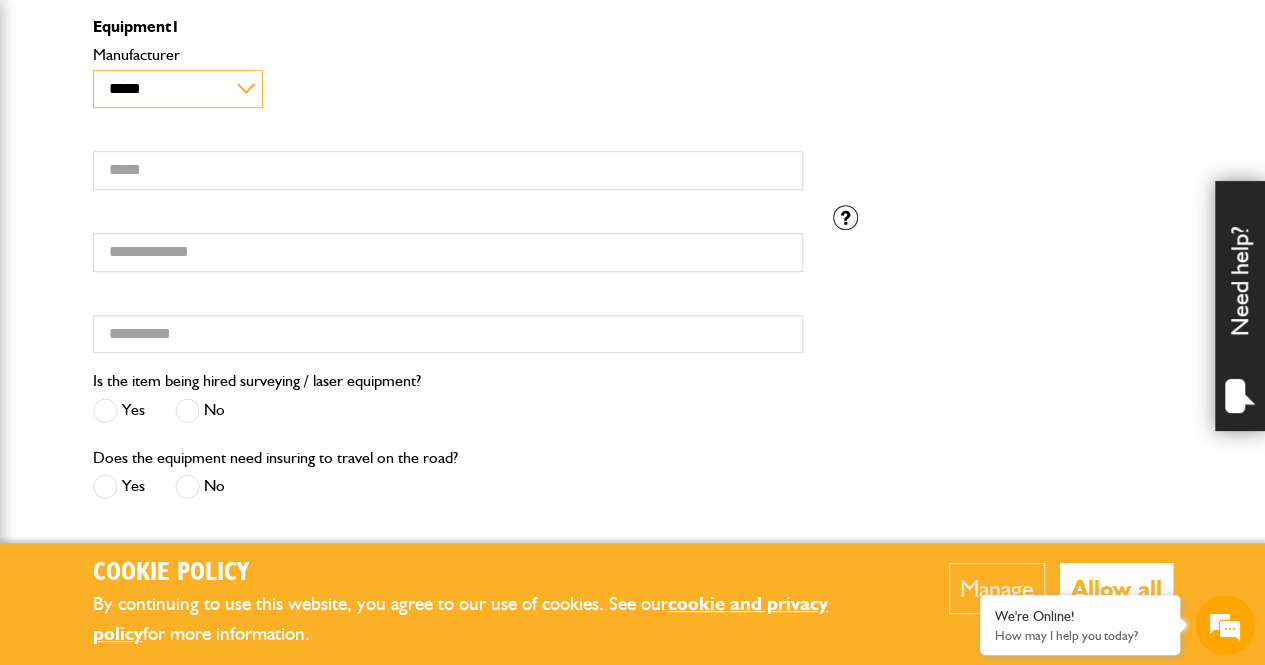 click on "**********" at bounding box center [178, 89] 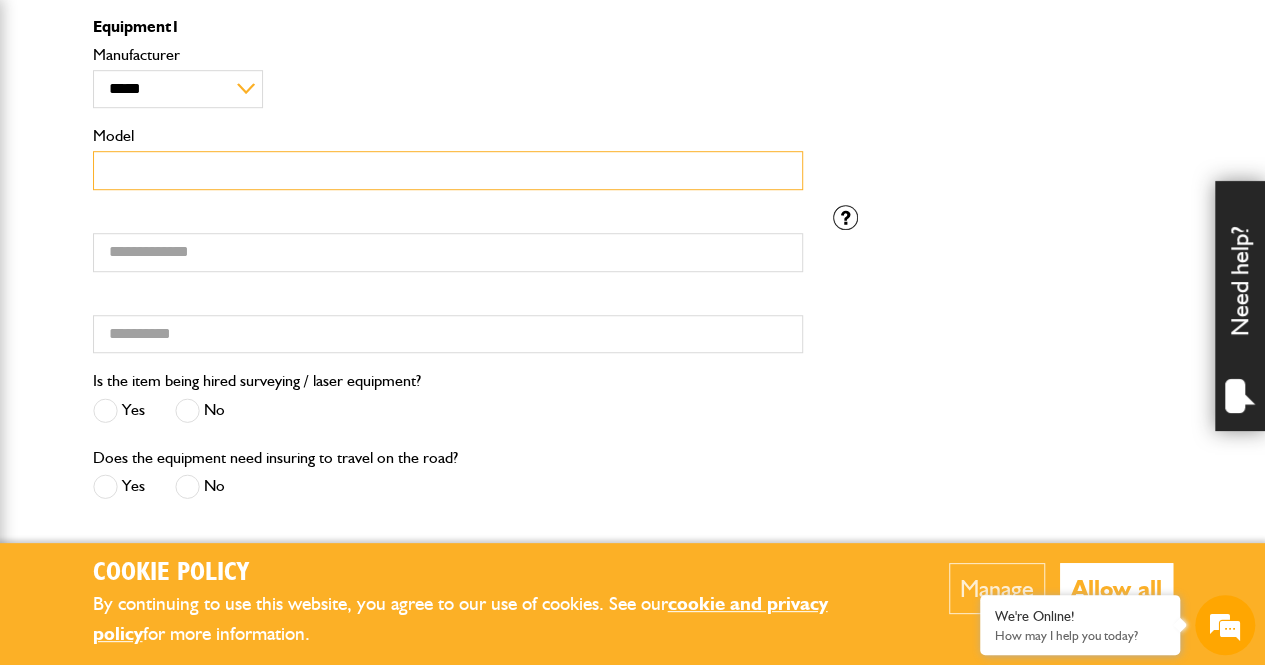 click on "Model" at bounding box center (448, 170) 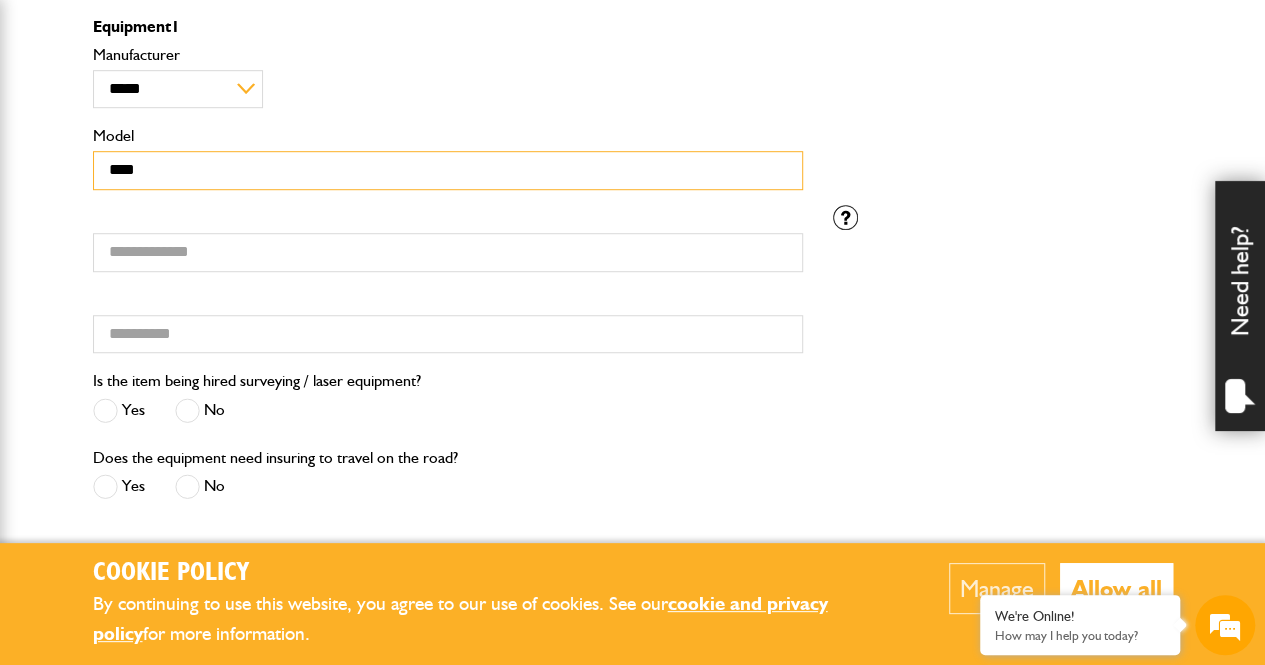 drag, startPoint x: 156, startPoint y: 172, endPoint x: 64, endPoint y: 175, distance: 92.0489 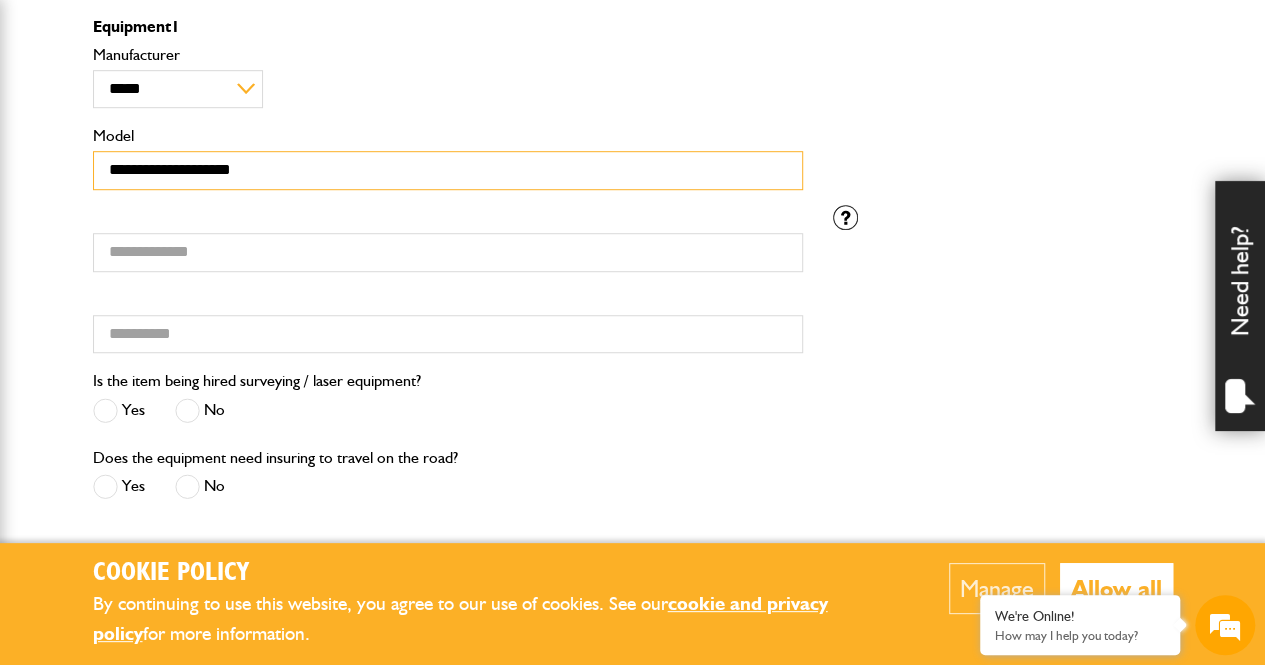 type on "**********" 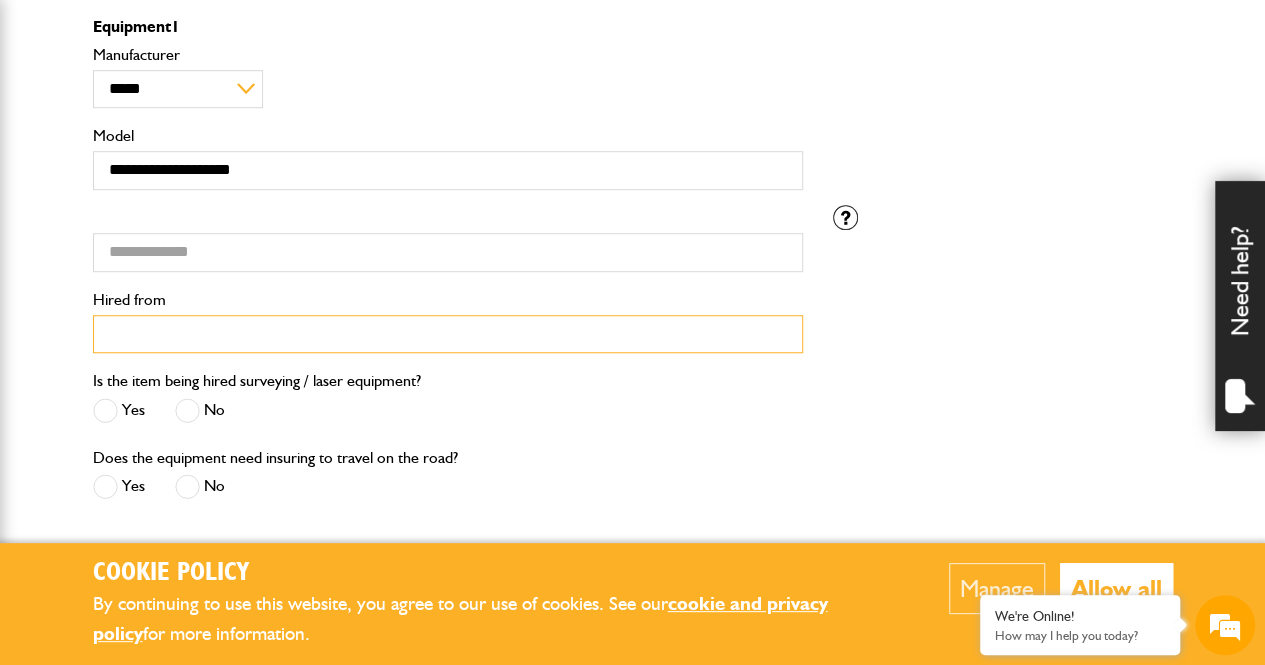 click on "Hired from" at bounding box center (448, 334) 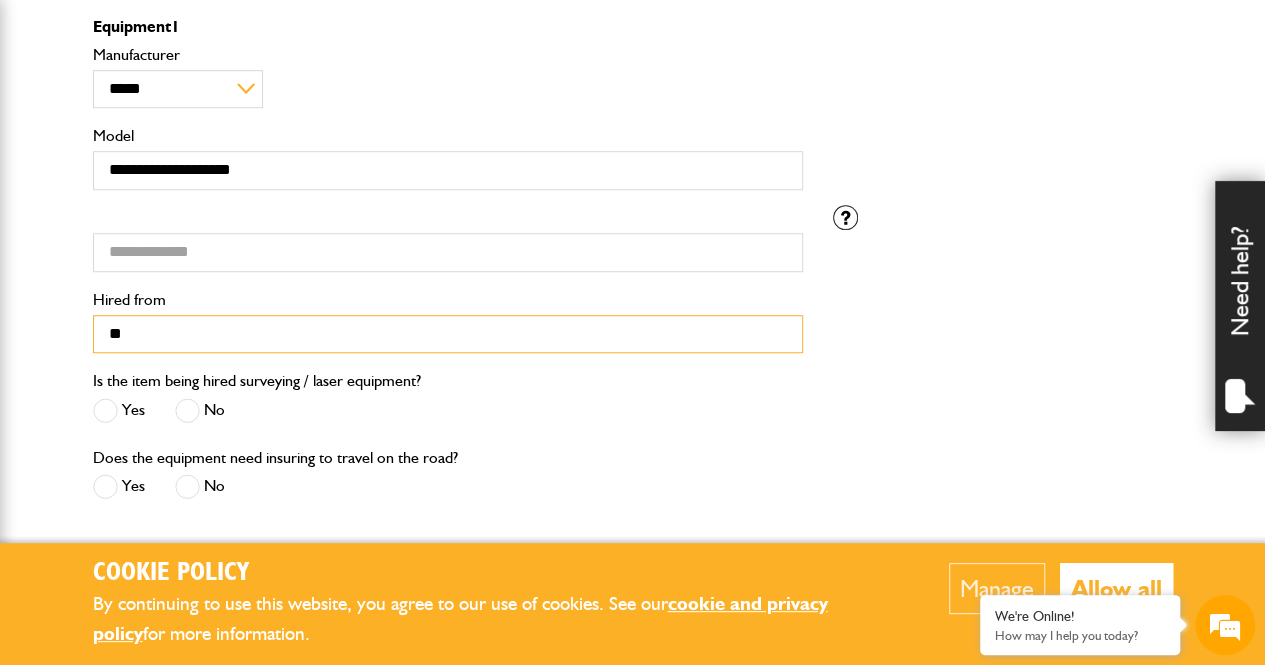 type on "*" 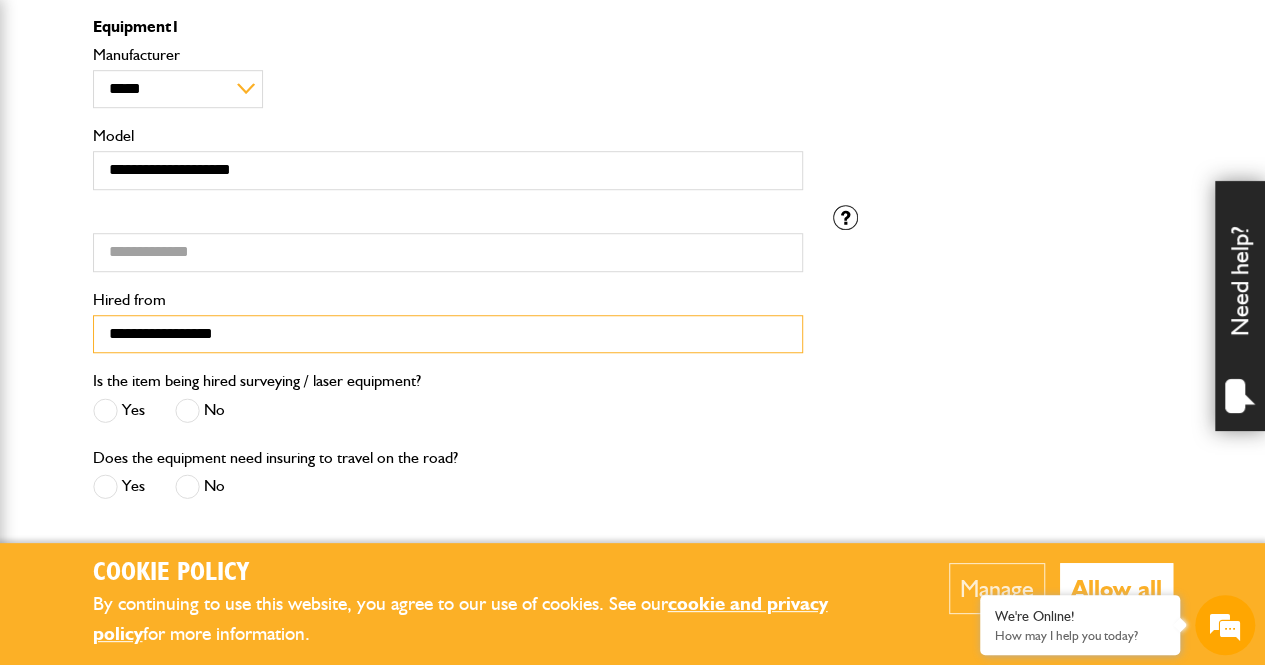 type on "**********" 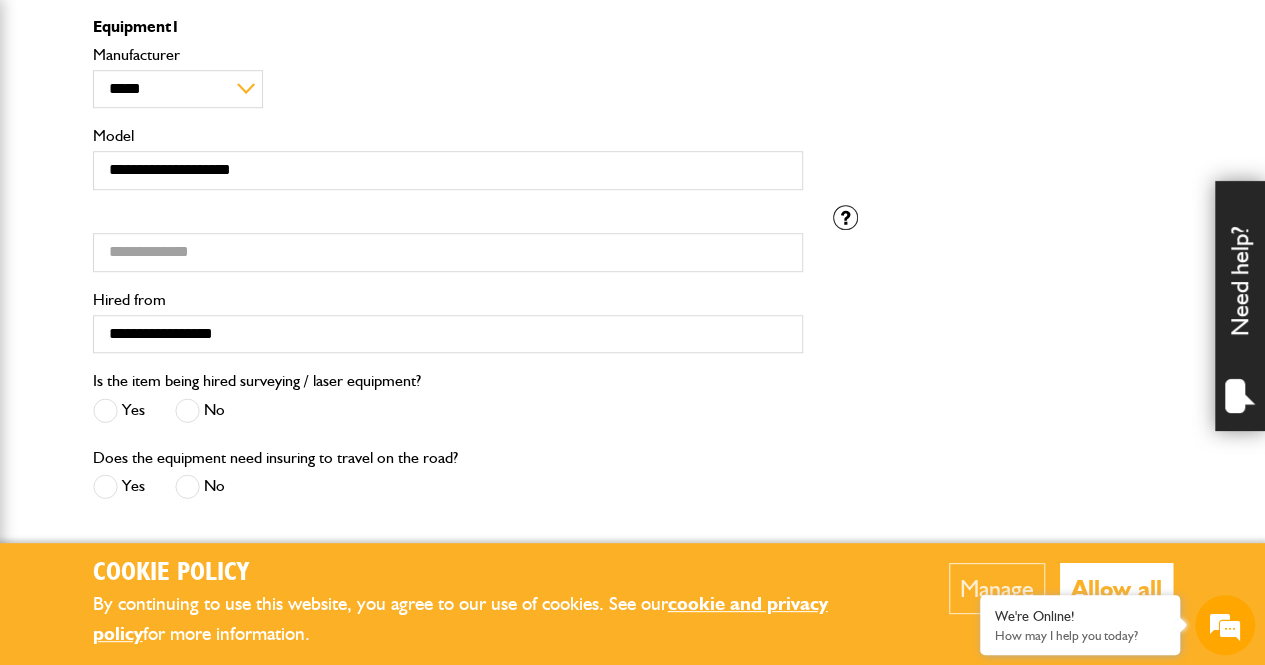 click at bounding box center [187, 410] 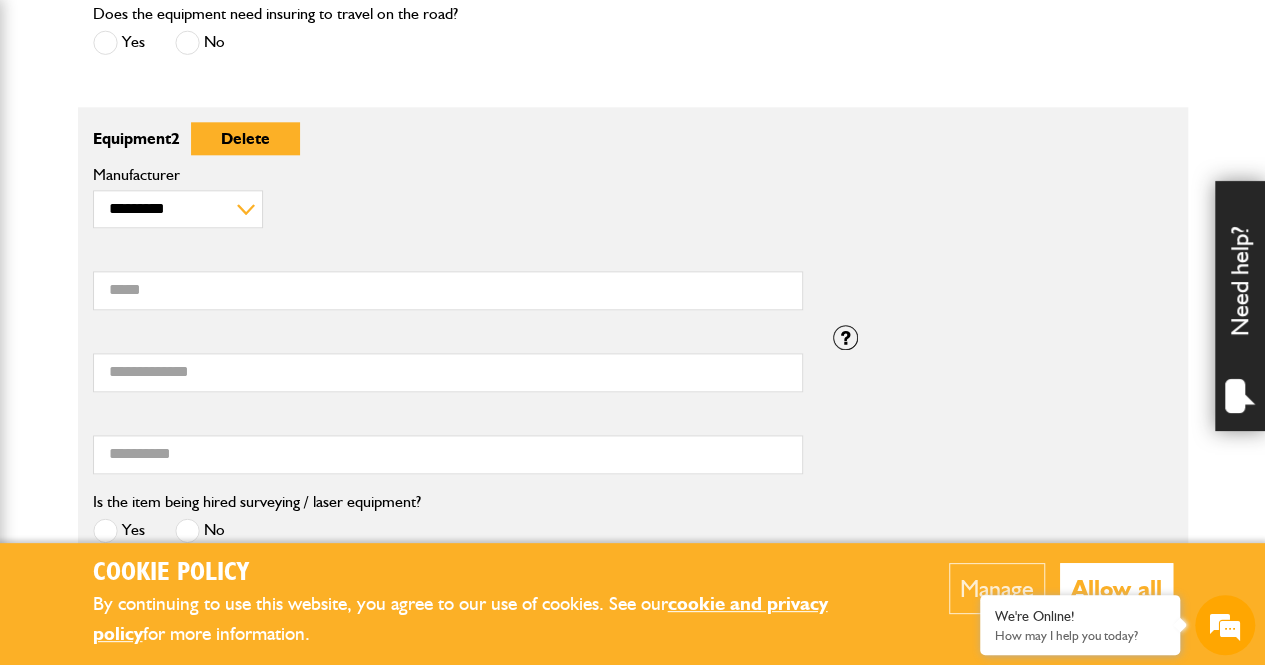 scroll, scrollTop: 1076, scrollLeft: 0, axis: vertical 